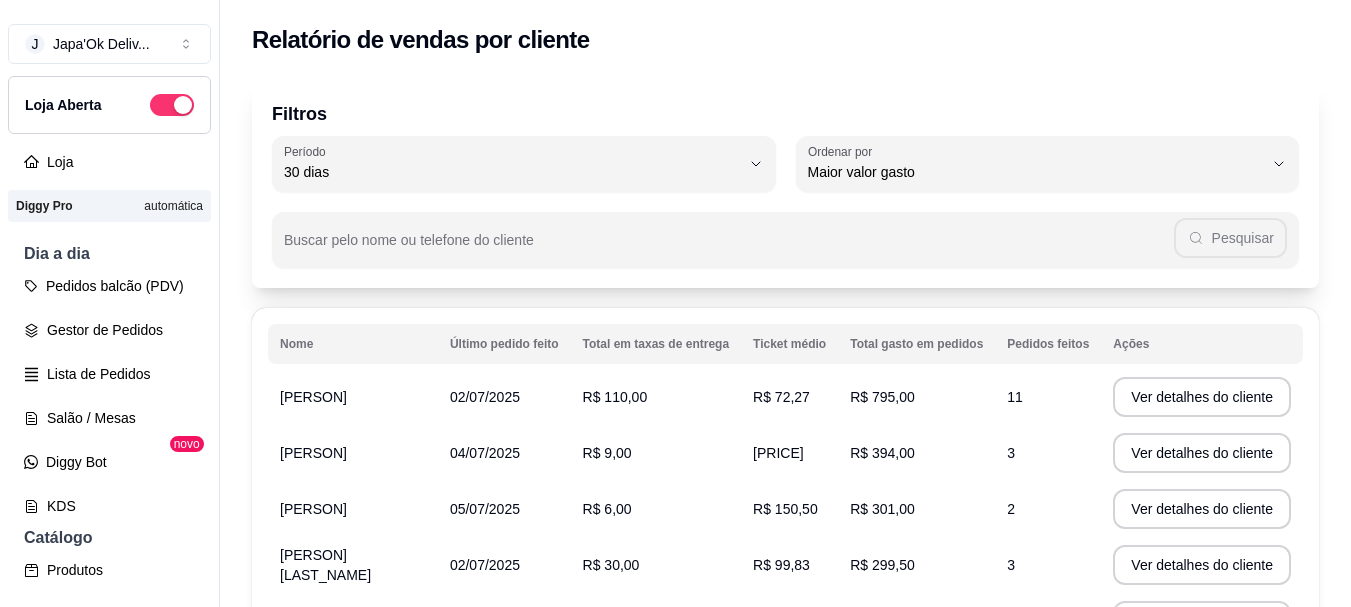 select on "30" 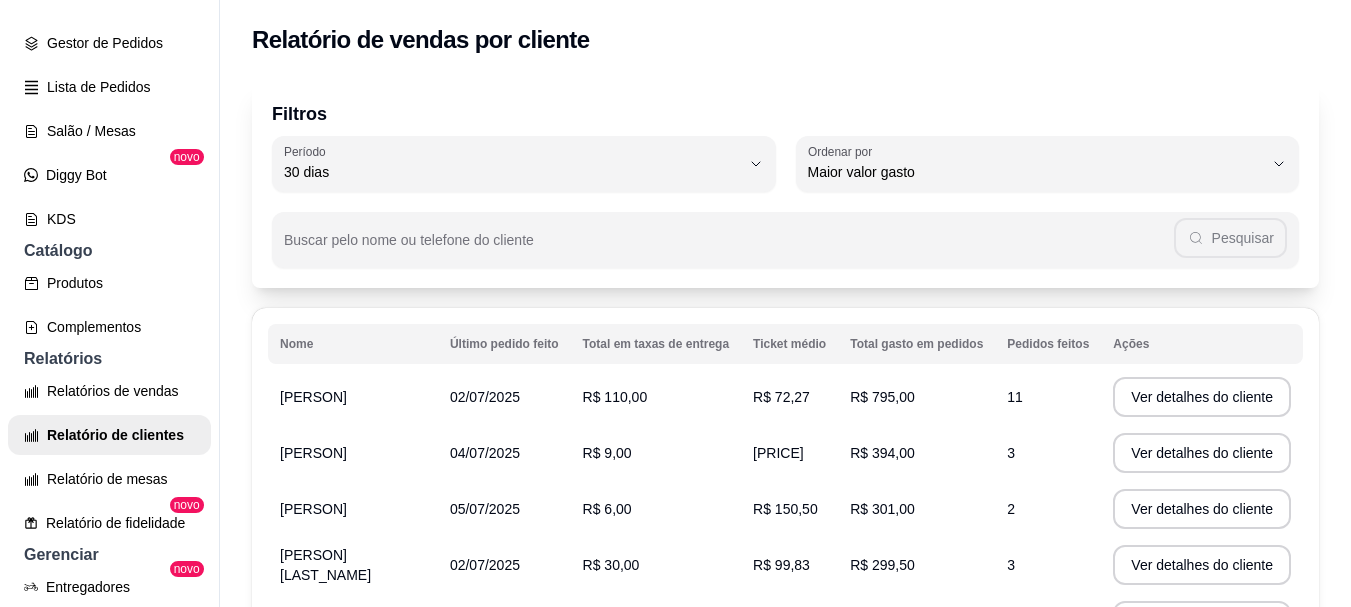 click on "Nome Último pedido feito Total em taxas de entrega Ticket médio Total gasto em pedidos Pedidos feitos Ações [PERSON] 02/07/2025 R$ 110,00 R$ 72,27 R$ 795,00 11 Ver detalhes do cliente [PERSON]  04/07/2025 R$ 9,00 R$ 131,33 R$ 394,00 3 Ver detalhes do cliente [PERSON]  05/07/2025 R$ 6,00 R$ 150,50 R$ 301,00 2 Ver detalhes do cliente [PERSON] [LAST_NAME]  02/07/2025 R$ 30,00 R$ 99,83 R$ 299,50 3 Ver detalhes do cliente [PERSON]  04/07/2025 R$ 12,00 R$ 66,50 R$ 266,00 4 Ver detalhes do cliente [PERSON] 08/07/2025 R$ 15,00 R$ 51,80 R$ 259,00 5 Ver detalhes do cliente [PERSON] 18/07/2025 R$ 9,00 R$ 85,47 R$ 256,42 3 Ver detalhes do cliente [PERSON] 03/07/2025 R$ 15,00 R$ 45,00 R$ 225,00 5 Ver detalhes do cliente [PERSON]  05/07/2025 R$ 0,00 R$ 213,00 R$ 213,00 1 Ver detalhes do cliente [PERSON]  08/07/2025 R$ 6,00 R$ 101,50 R$ 203,00 2 Ver detalhes do cliente" at bounding box center [785, 626] 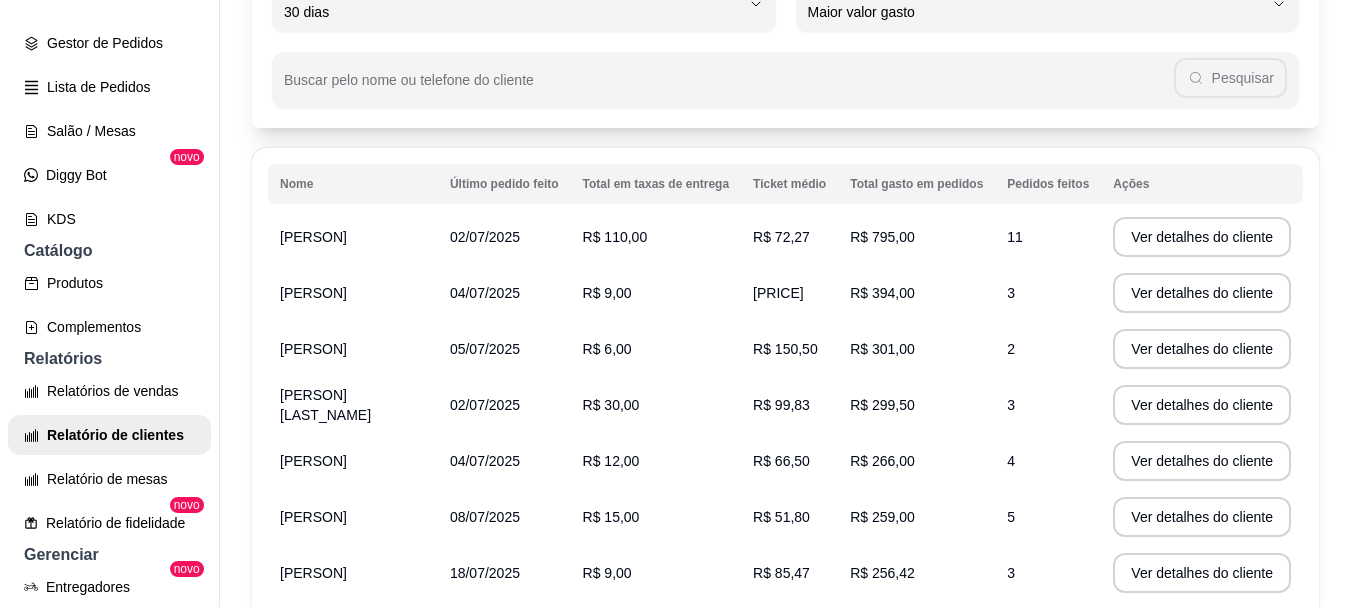 scroll, scrollTop: 200, scrollLeft: 0, axis: vertical 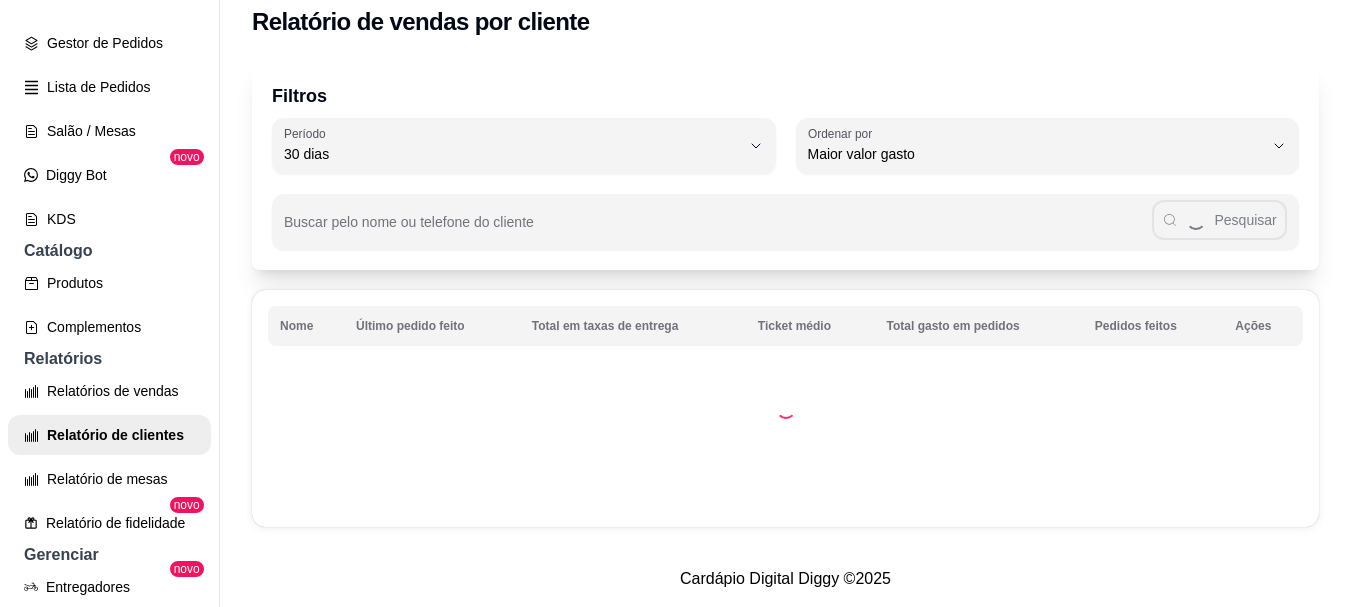 click at bounding box center (785, 408) 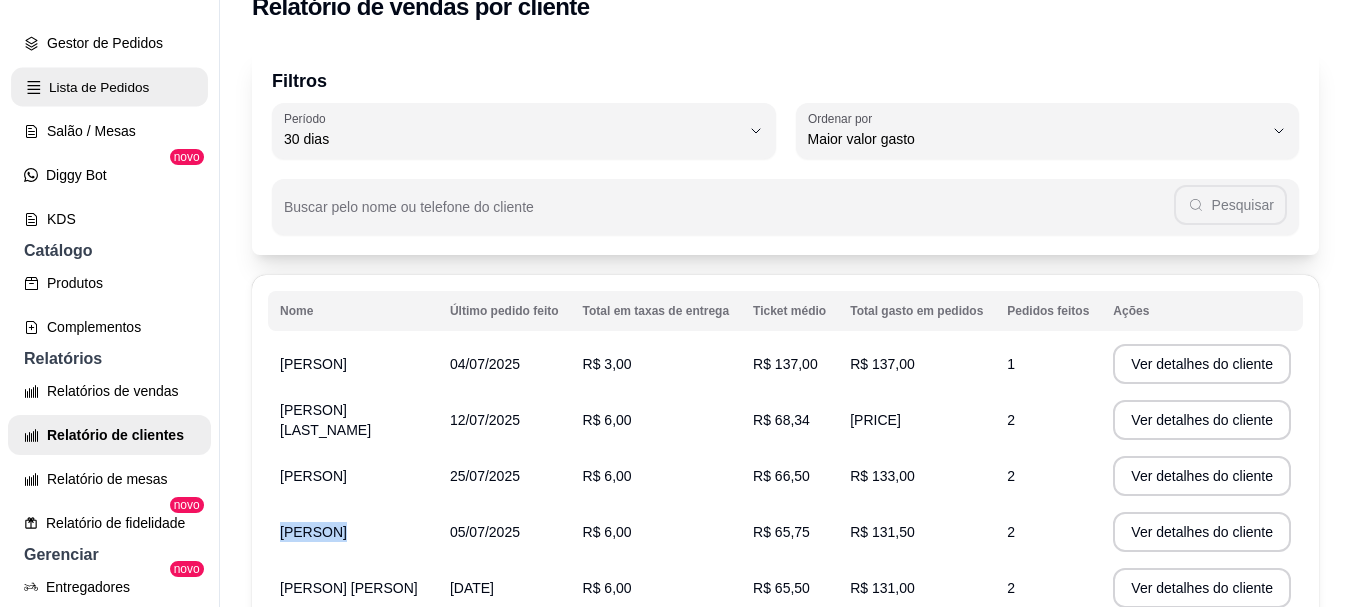 click on "Lista de Pedidos" at bounding box center (109, 87) 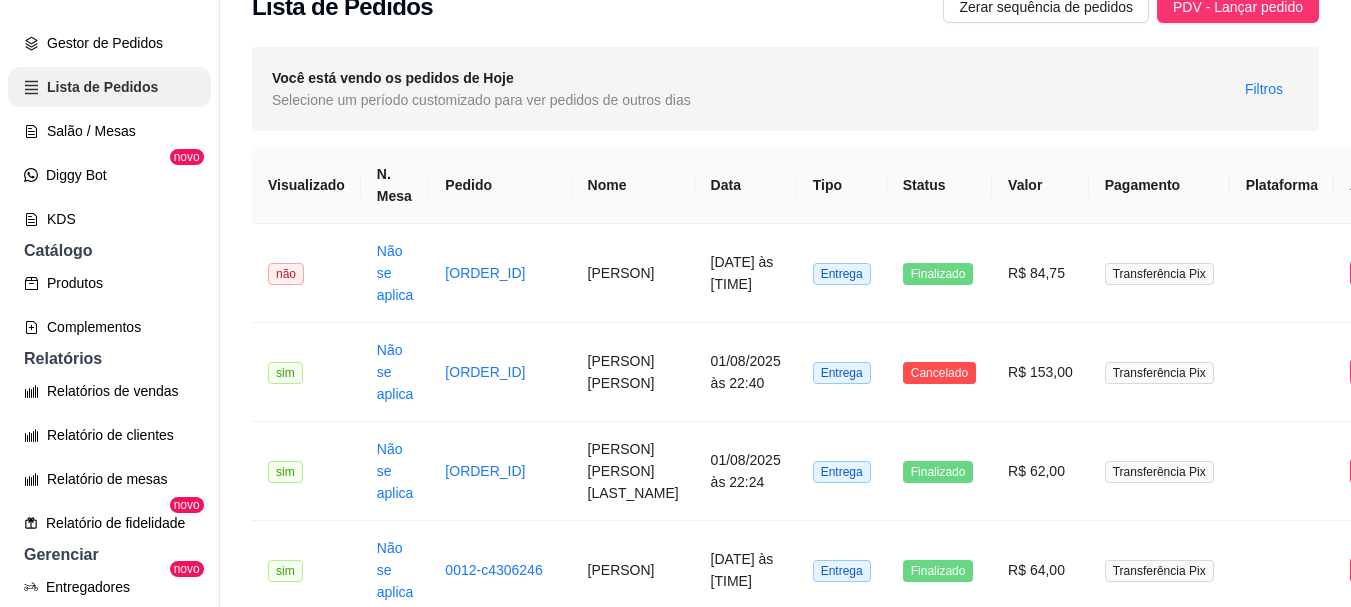 scroll, scrollTop: 0, scrollLeft: 0, axis: both 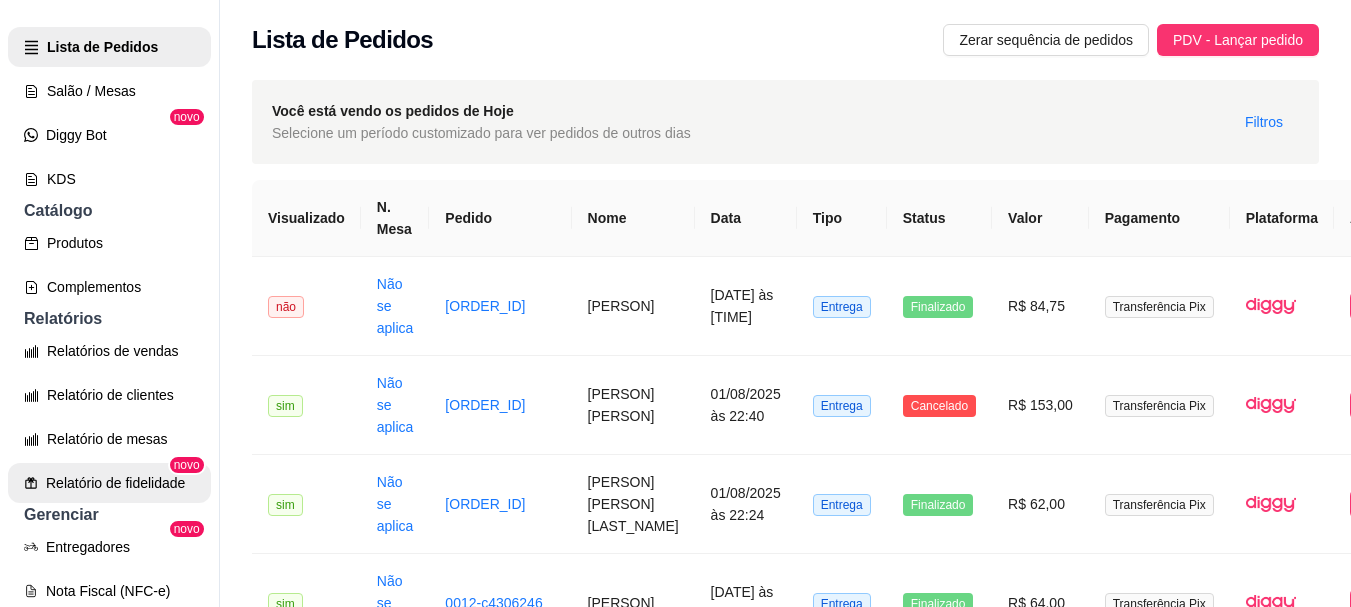 click on "Relatório de fidelidade" at bounding box center (109, 483) 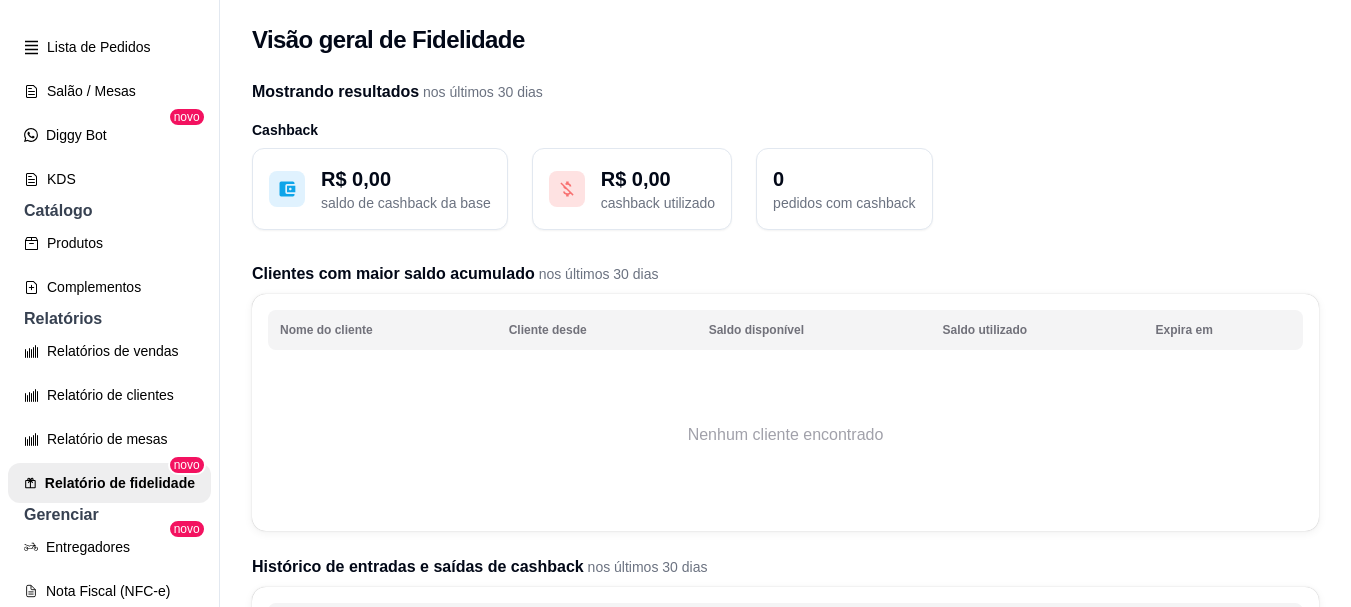 click on "R$ 0,00" at bounding box center [406, 179] 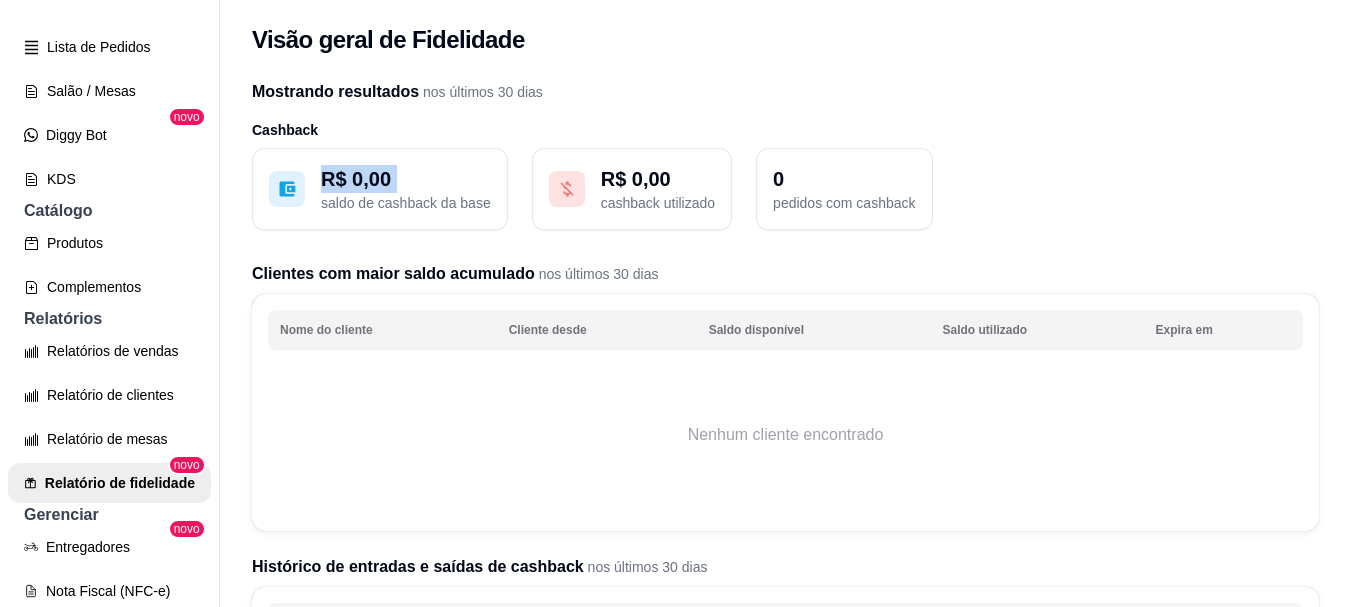click on "R$ 0,00" at bounding box center [406, 179] 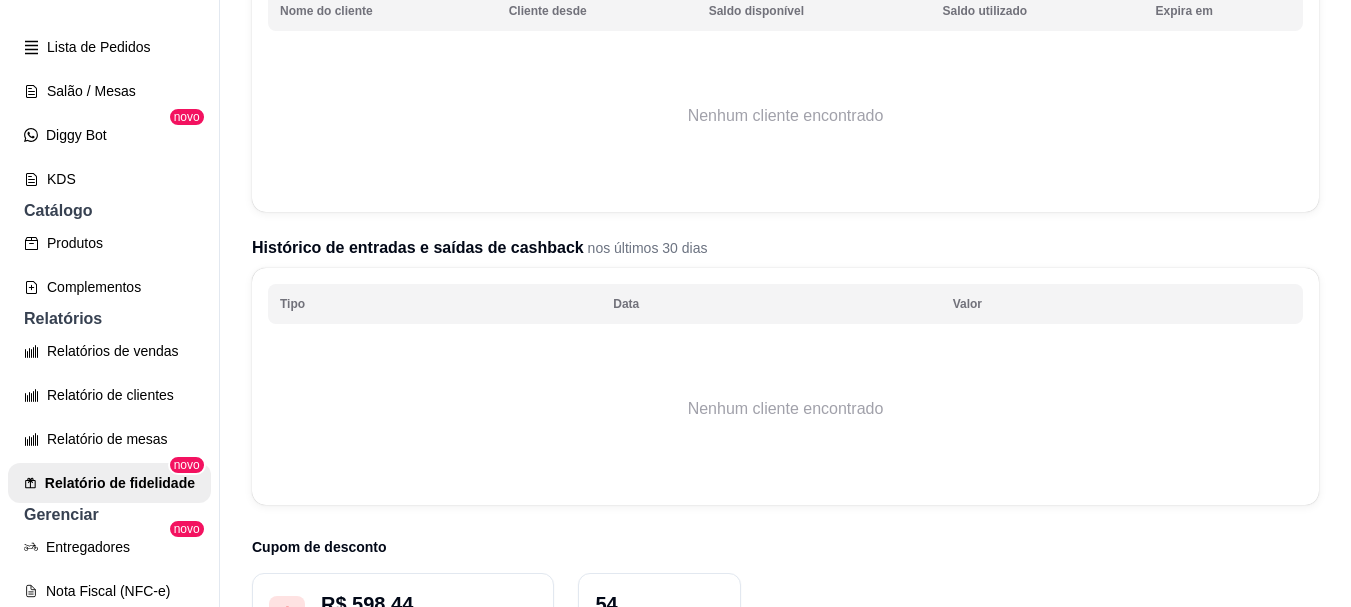 scroll, scrollTop: 360, scrollLeft: 0, axis: vertical 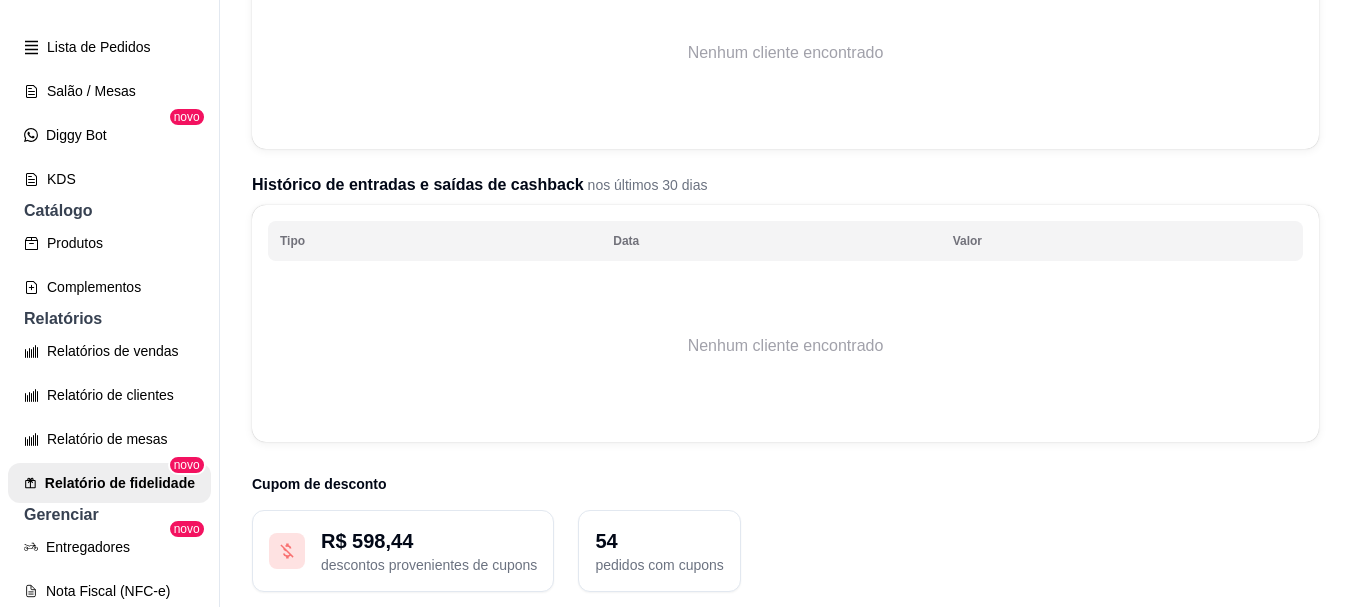 click on "Gestor de Pedidos" at bounding box center [109, 3] 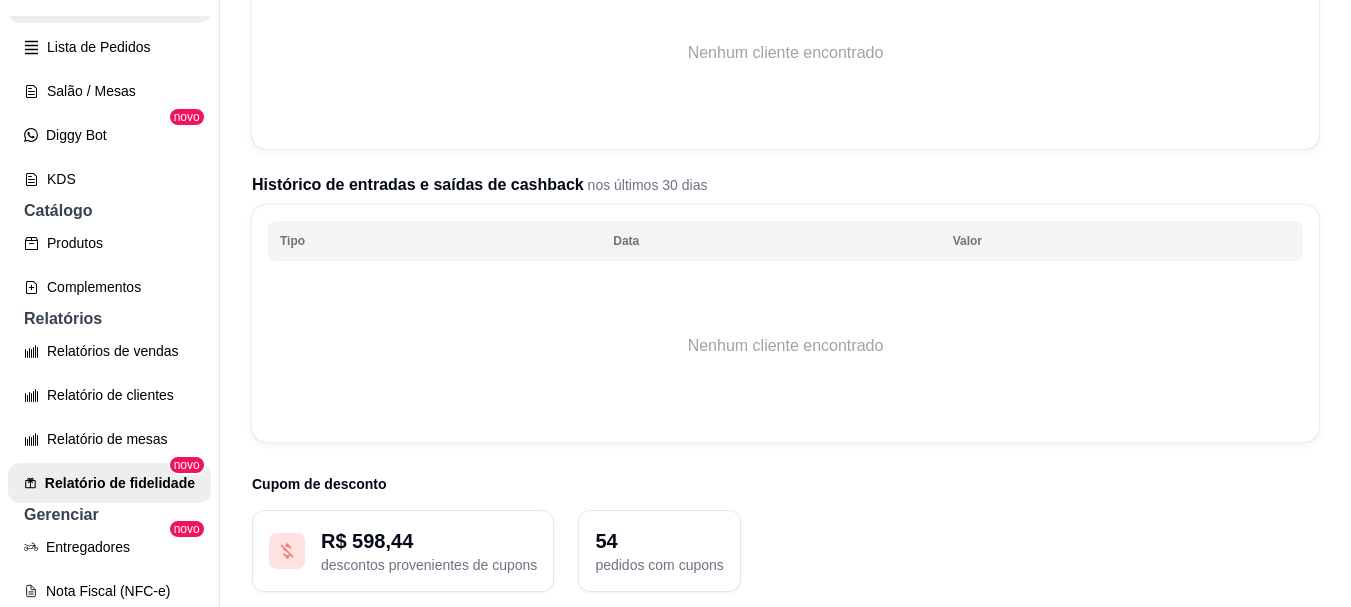 click on "Gestor de Pedidos" at bounding box center [109, 3] 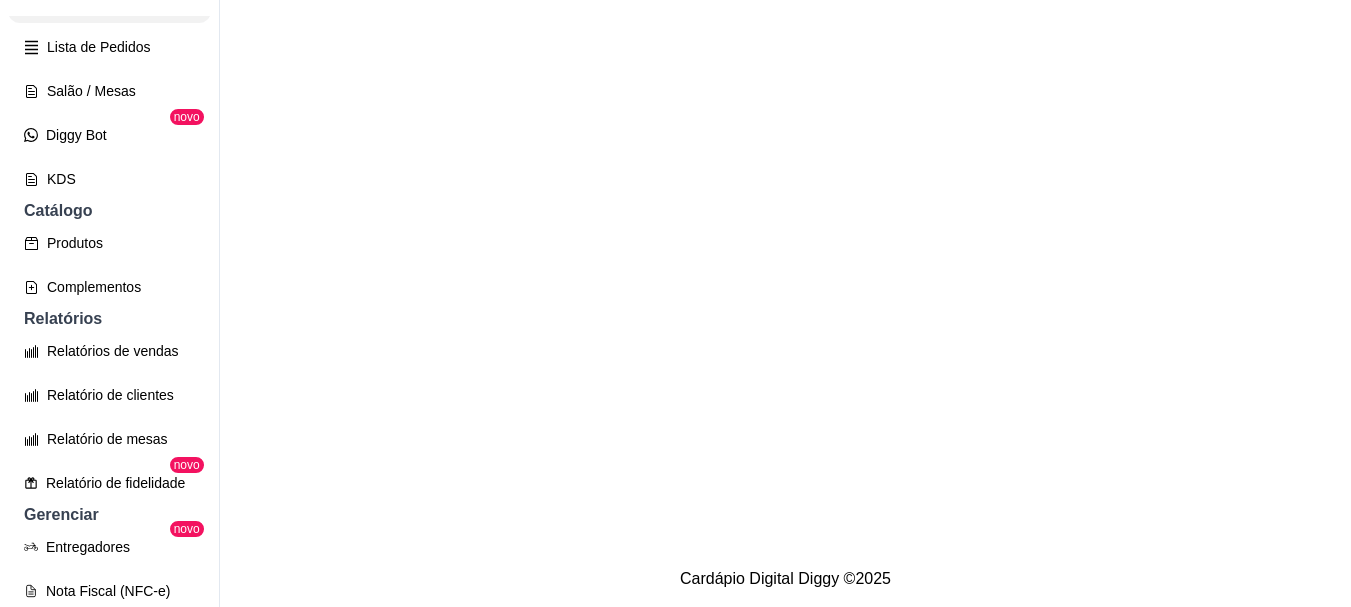 scroll, scrollTop: 0, scrollLeft: 0, axis: both 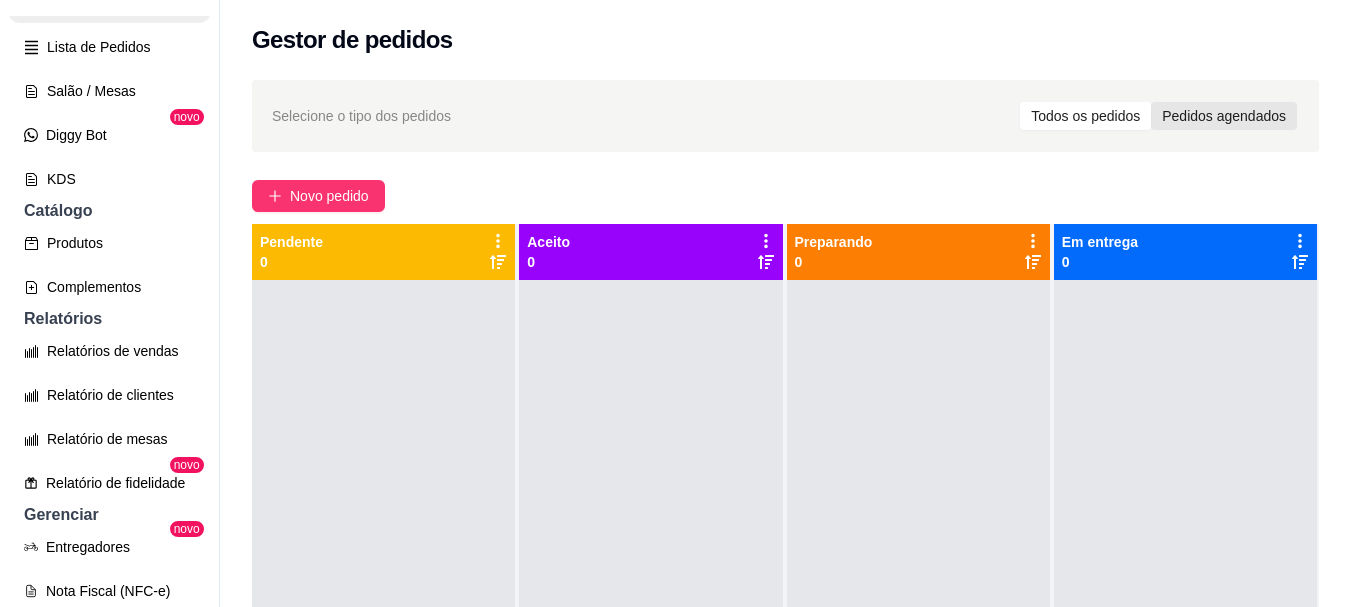 click on "Pedidos agendados" at bounding box center [1224, 116] 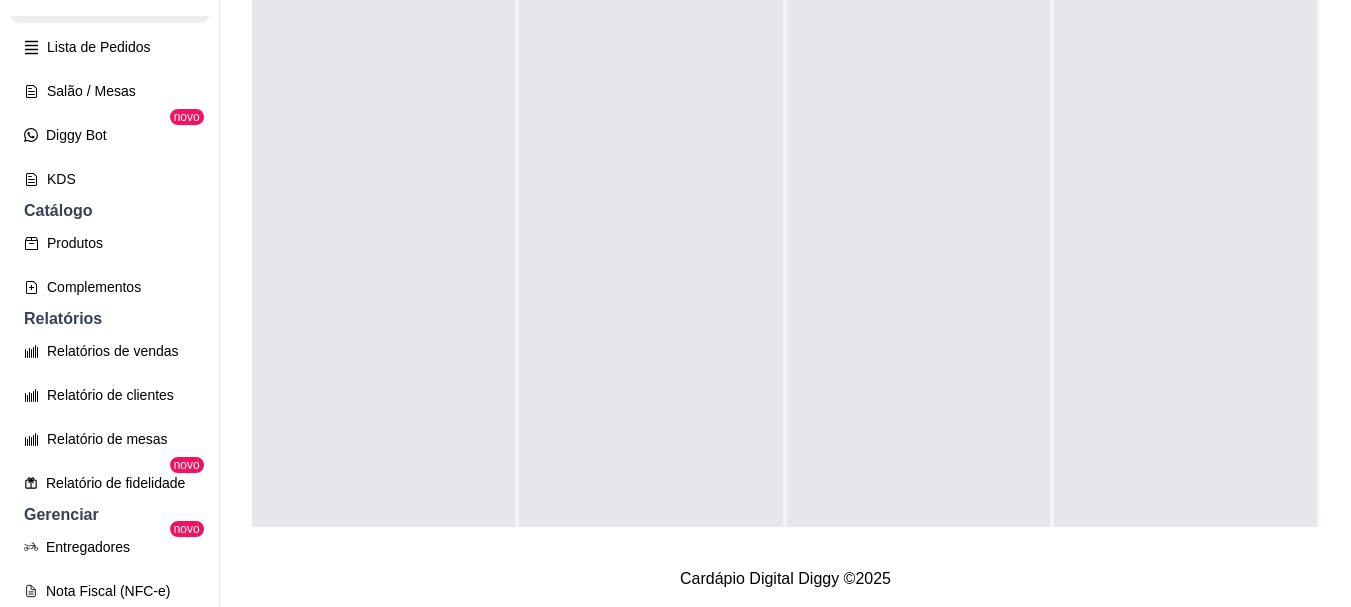 scroll, scrollTop: 367, scrollLeft: 0, axis: vertical 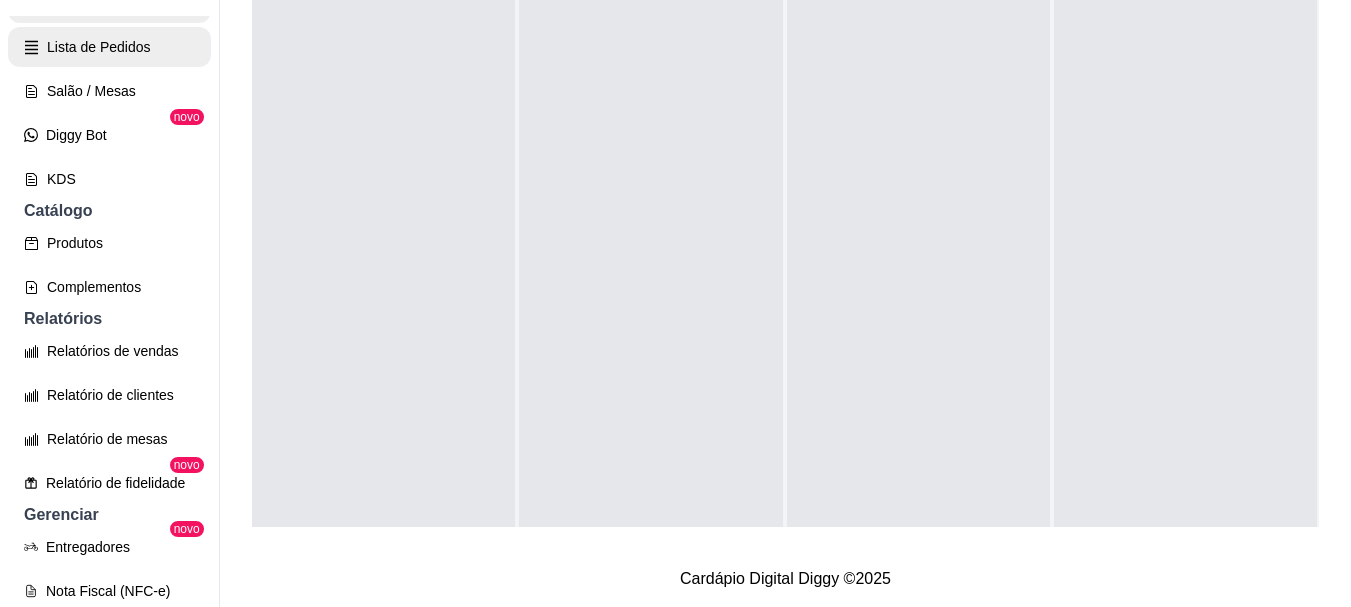 click on "Lista de Pedidos" at bounding box center (109, 47) 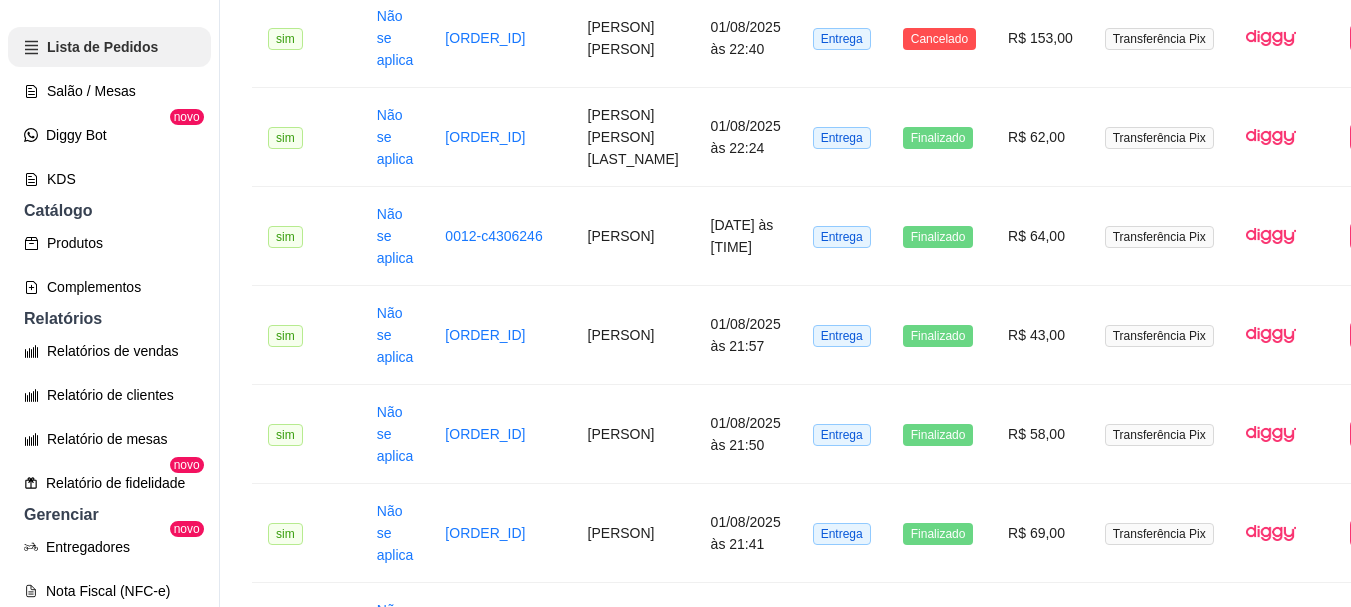 scroll, scrollTop: 0, scrollLeft: 0, axis: both 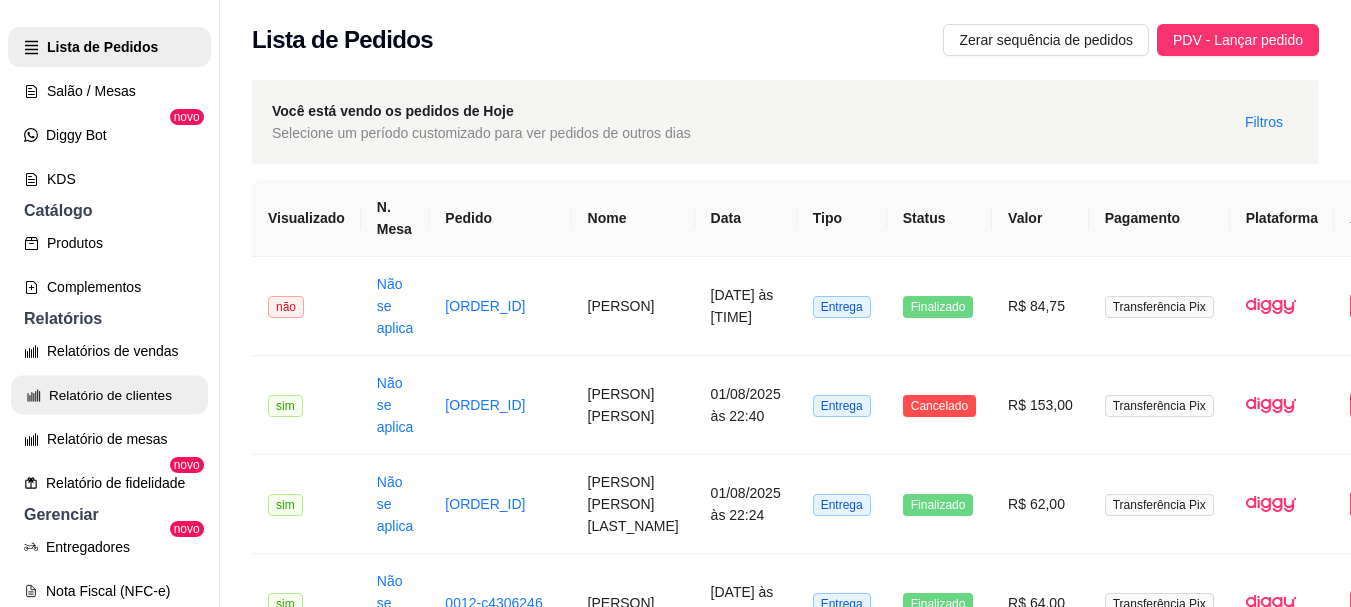 click on "Relatório de clientes" at bounding box center [109, 395] 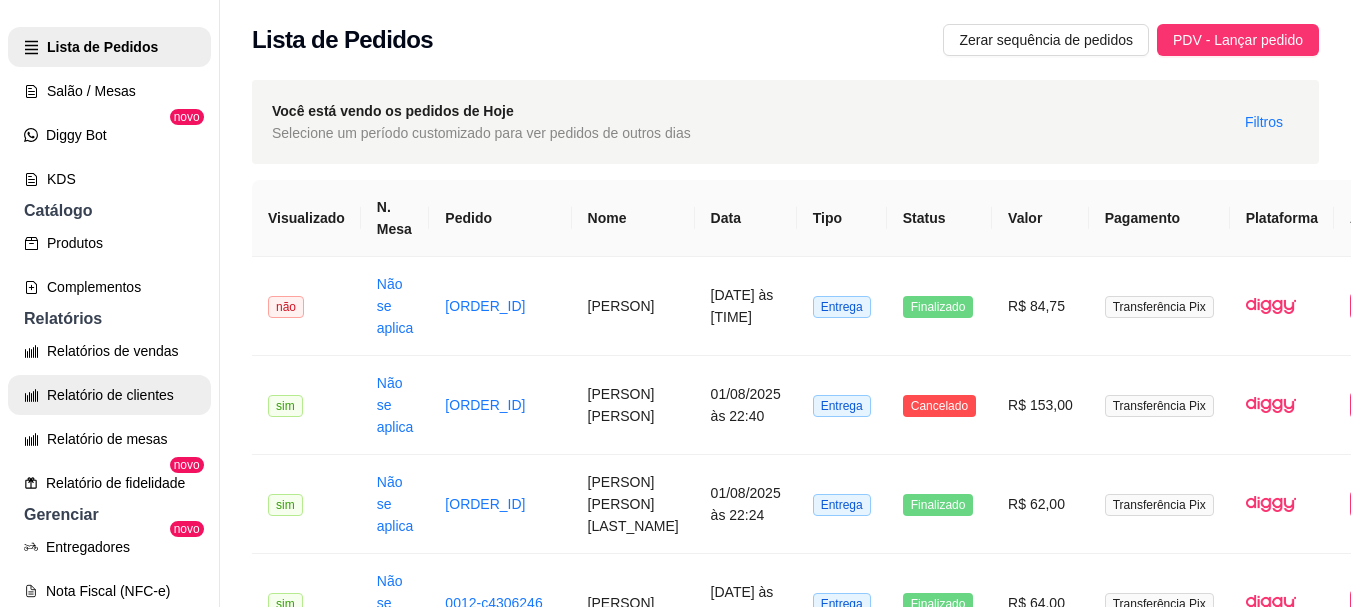 select on "30" 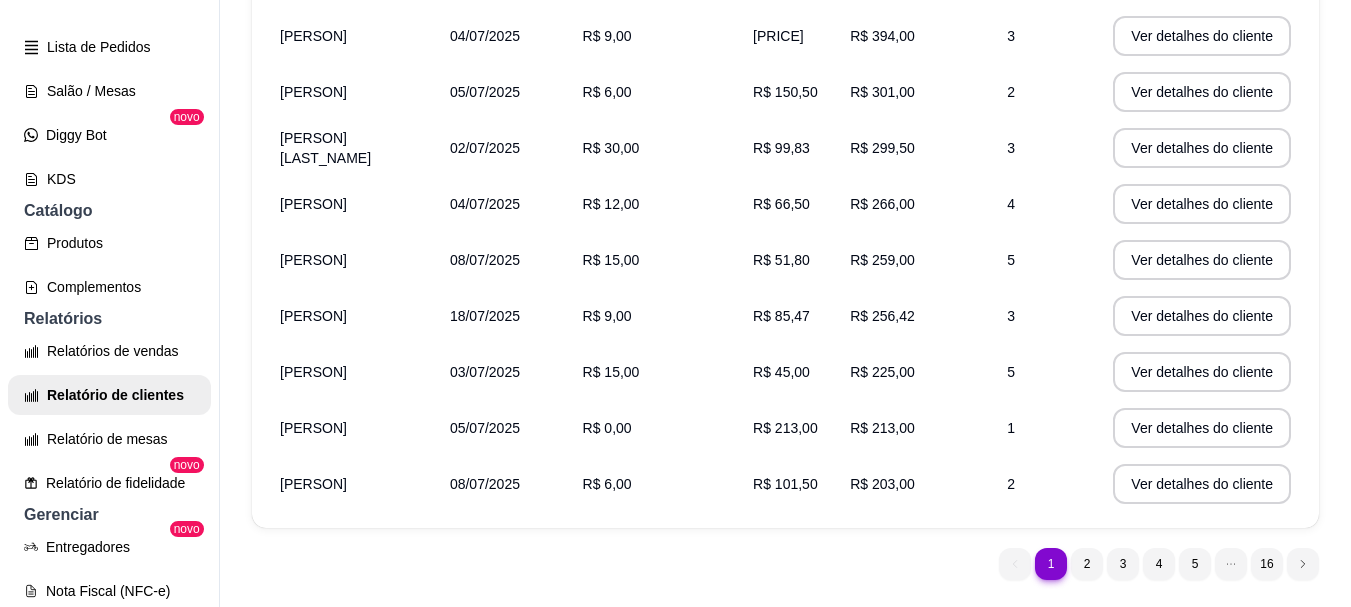scroll, scrollTop: 485, scrollLeft: 0, axis: vertical 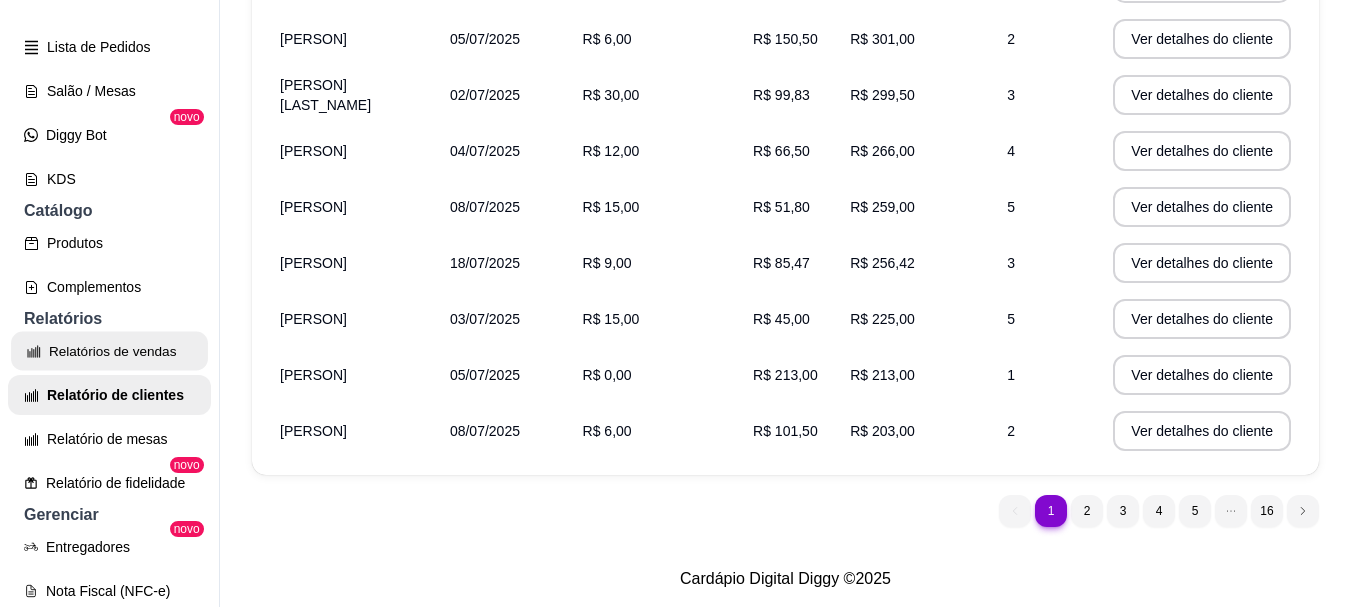 click on "Relatórios de vendas" at bounding box center [109, 351] 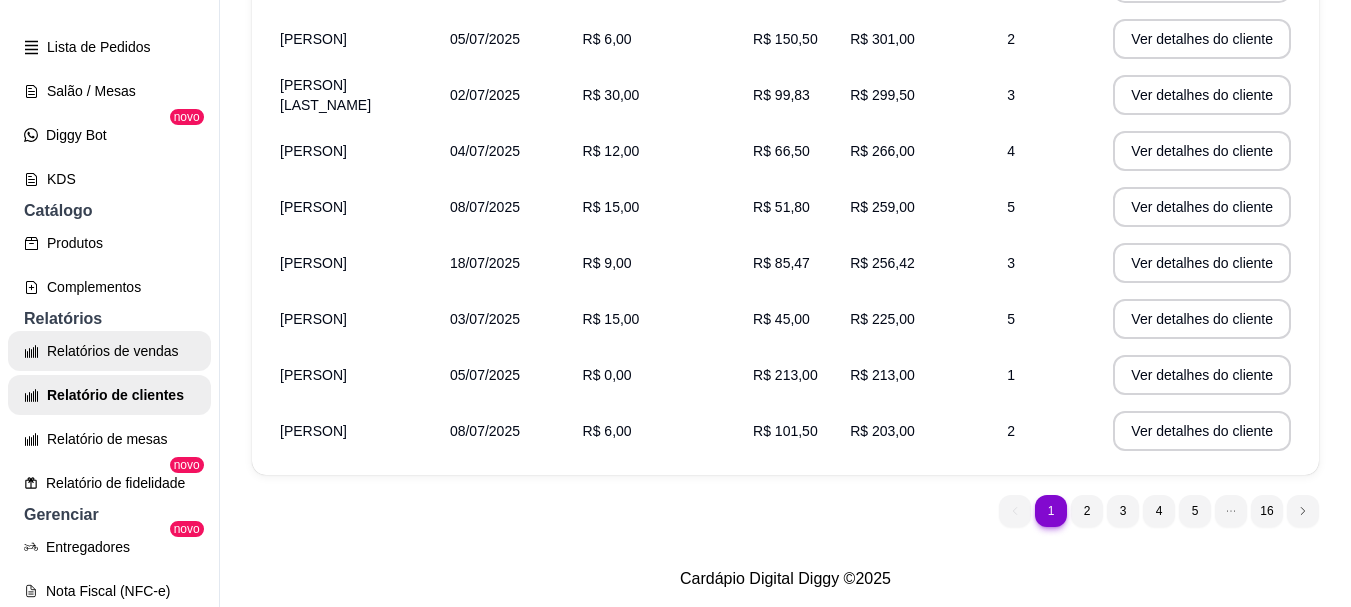 select on "ALL" 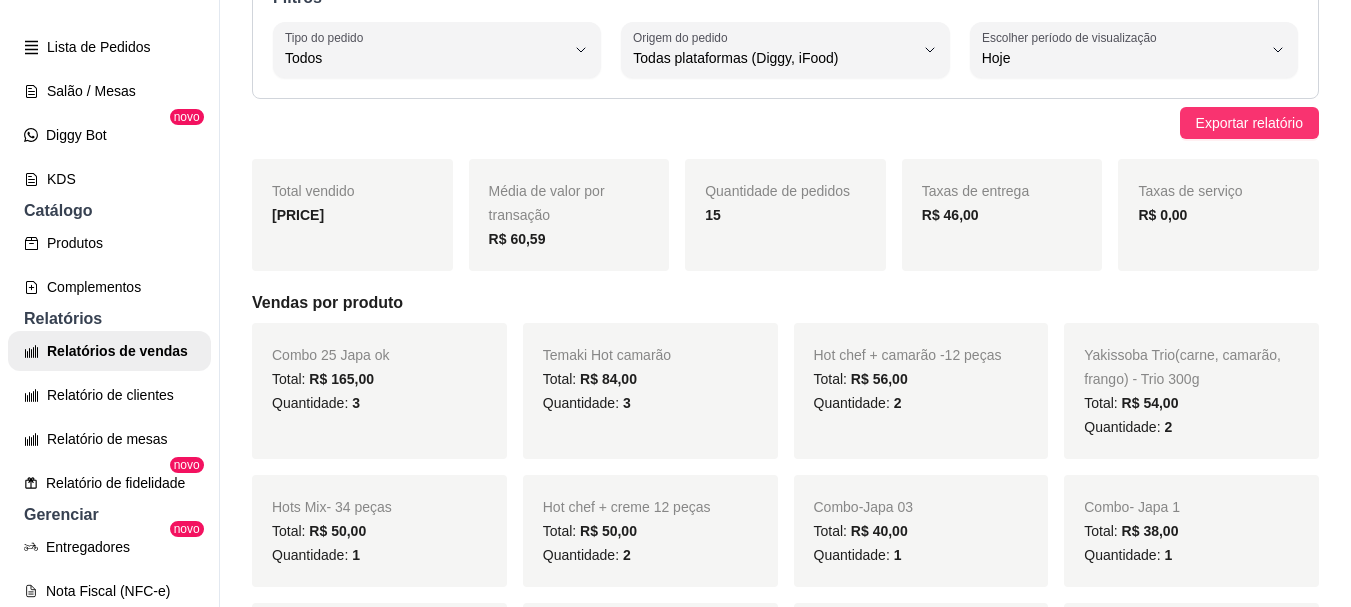 scroll, scrollTop: 160, scrollLeft: 0, axis: vertical 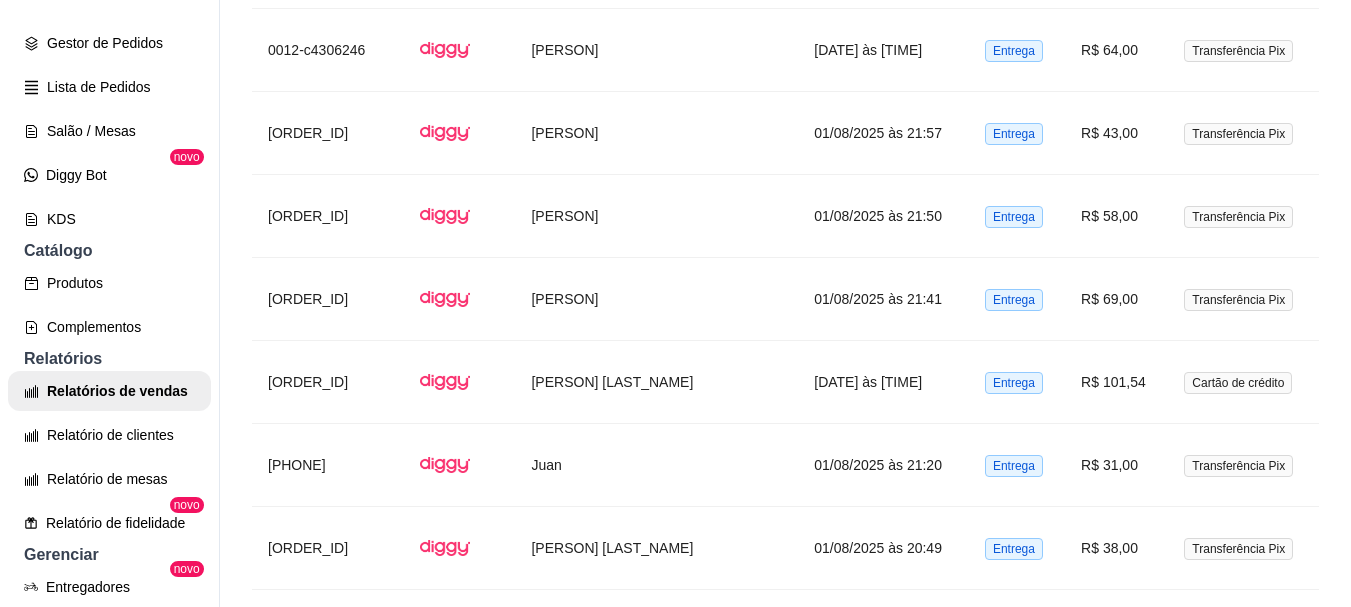 drag, startPoint x: 1335, startPoint y: 20, endPoint x: 719, endPoint y: 112, distance: 622.8322 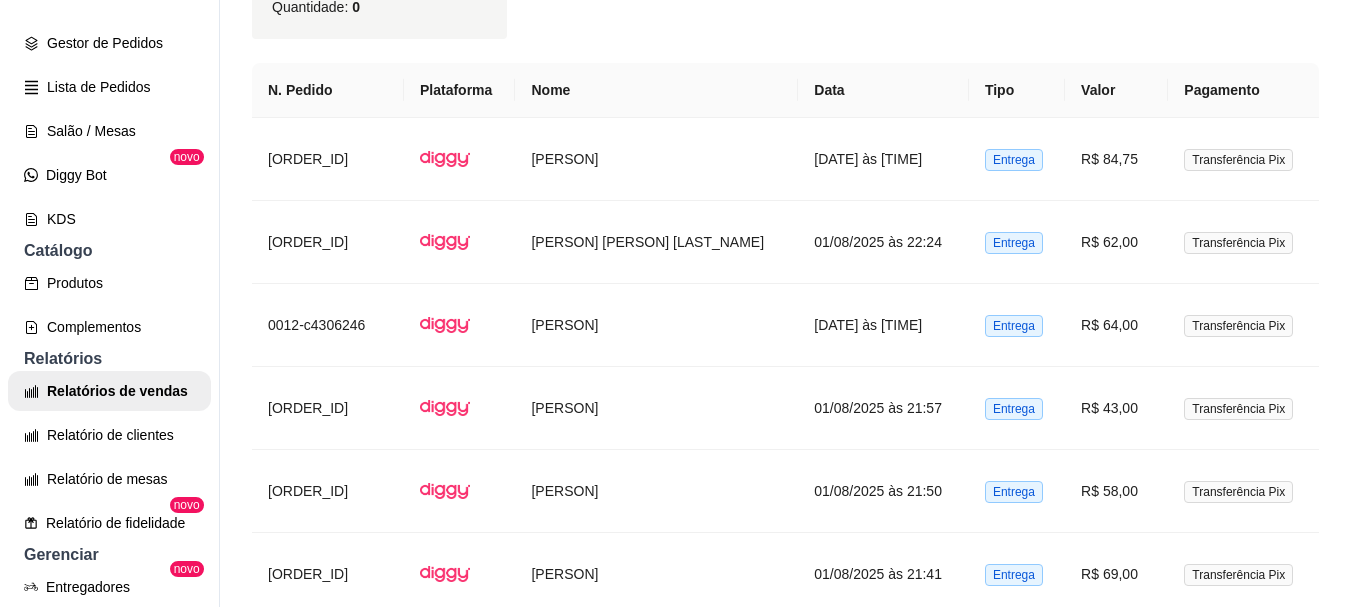 scroll, scrollTop: 1650, scrollLeft: 0, axis: vertical 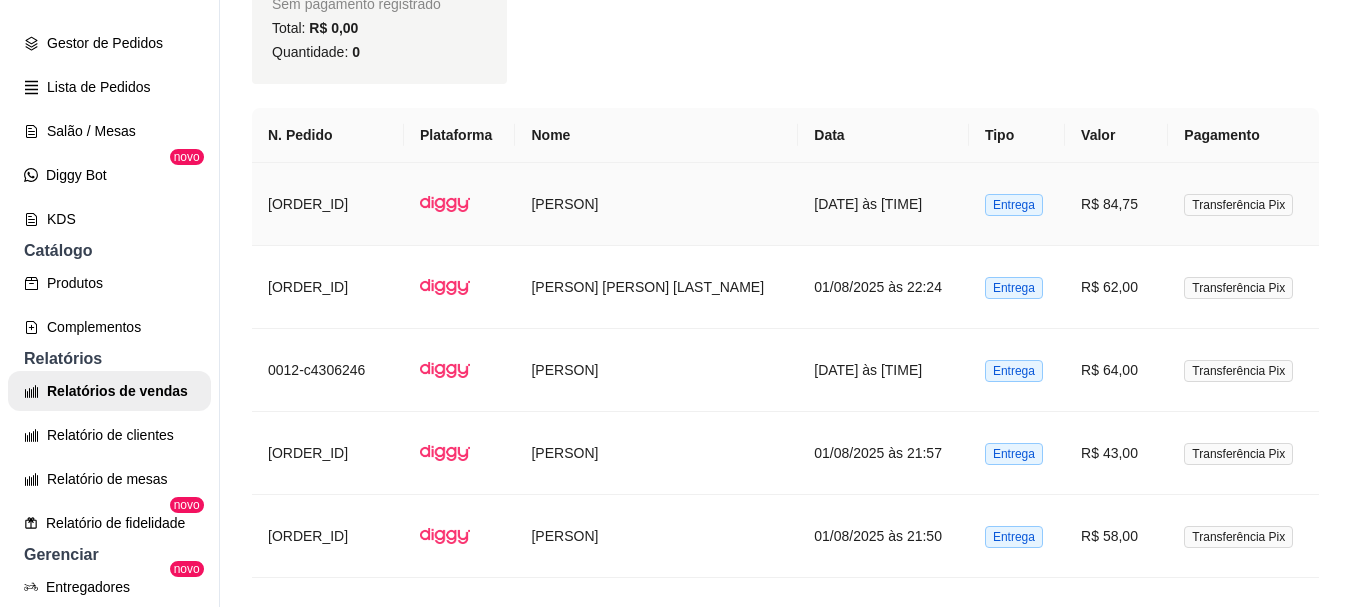 click on "[DATE] às [TIME]" at bounding box center (883, 204) 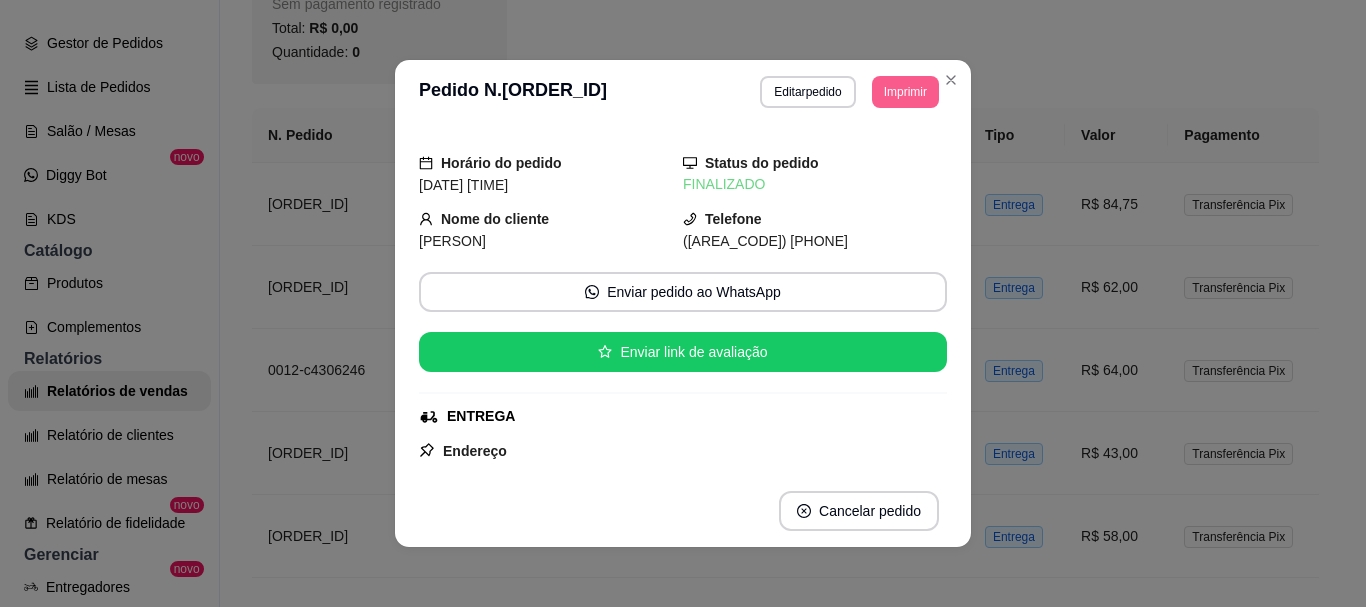 click on "Imprimir" at bounding box center (905, 92) 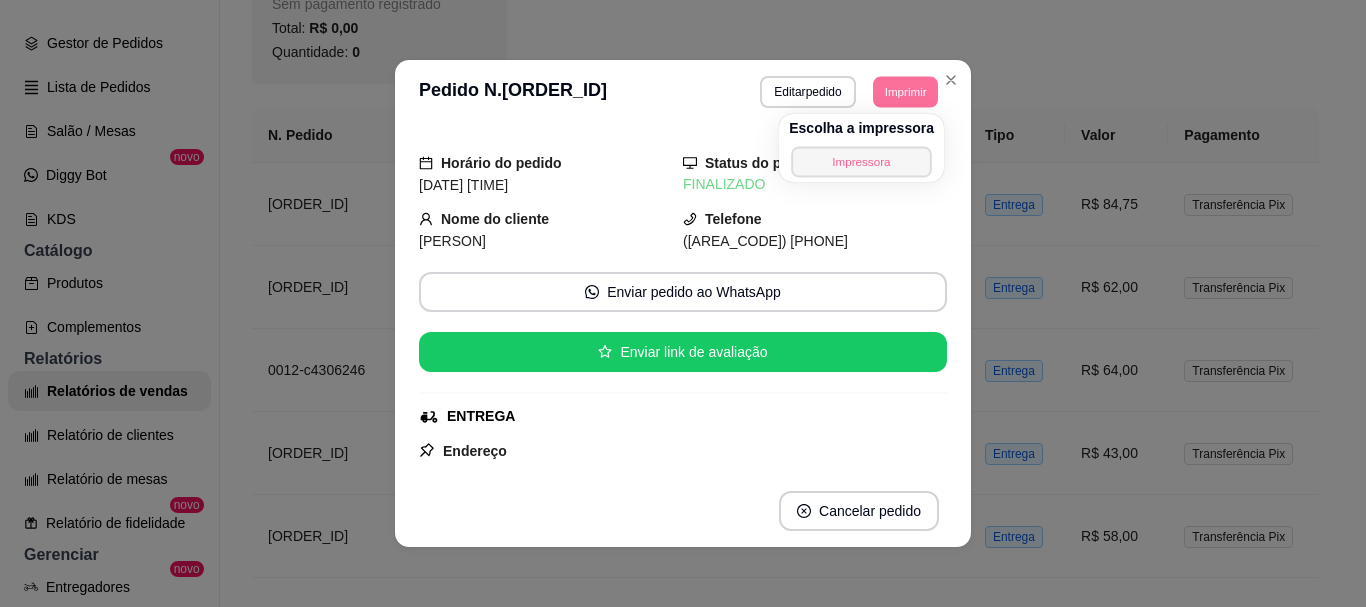 click on "Impressora" at bounding box center [861, 161] 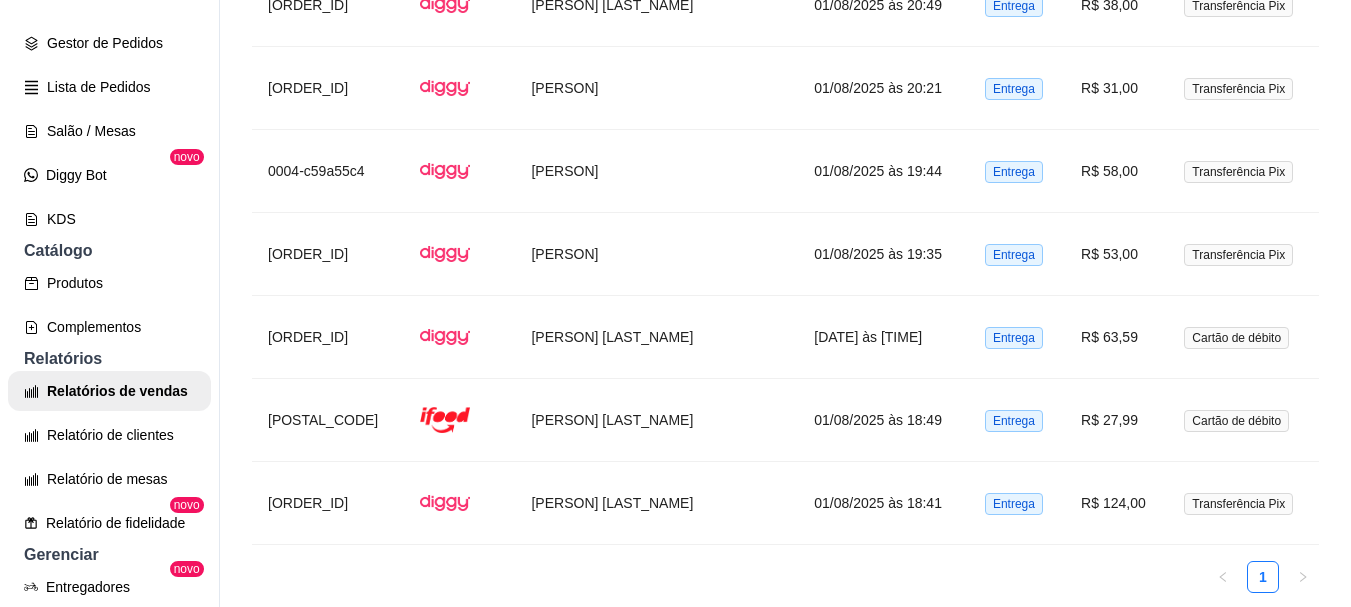 scroll, scrollTop: 2570, scrollLeft: 0, axis: vertical 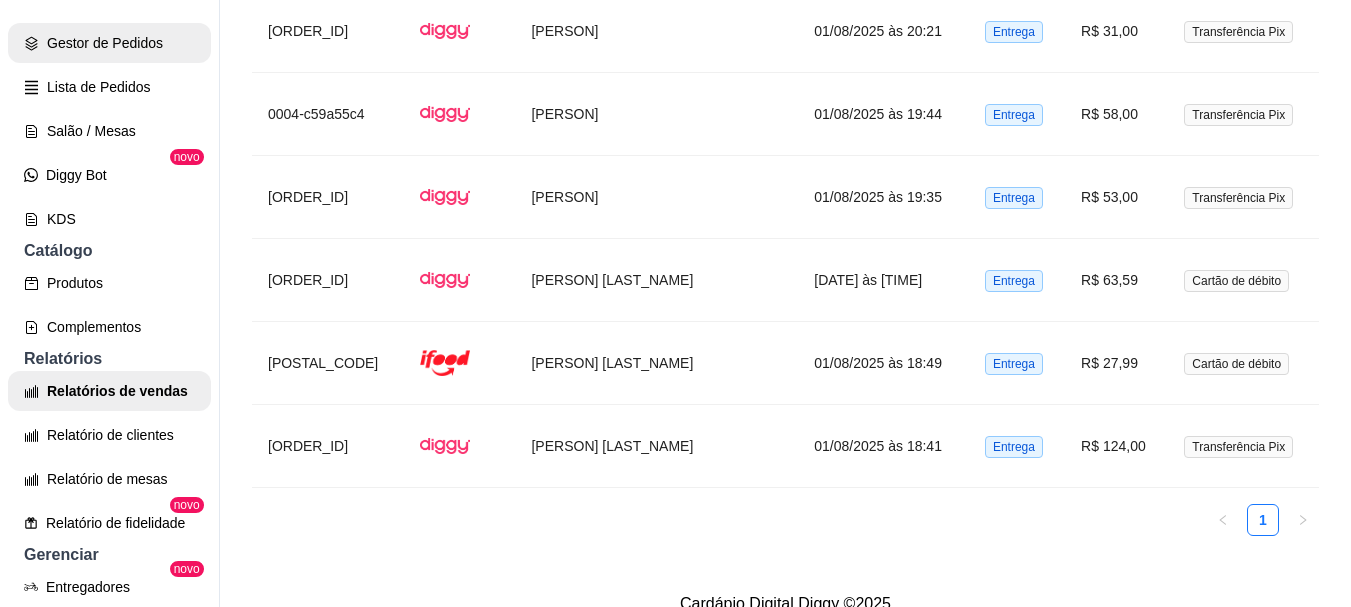 click on "Gestor de Pedidos" at bounding box center [109, 43] 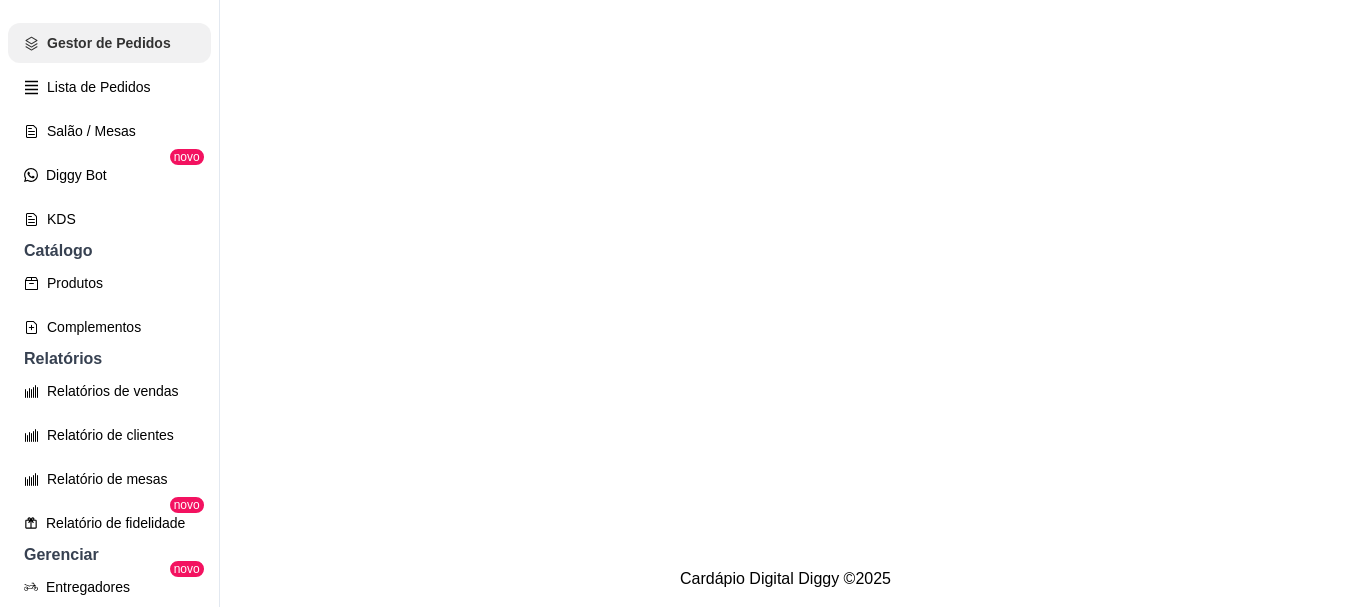 scroll, scrollTop: 0, scrollLeft: 0, axis: both 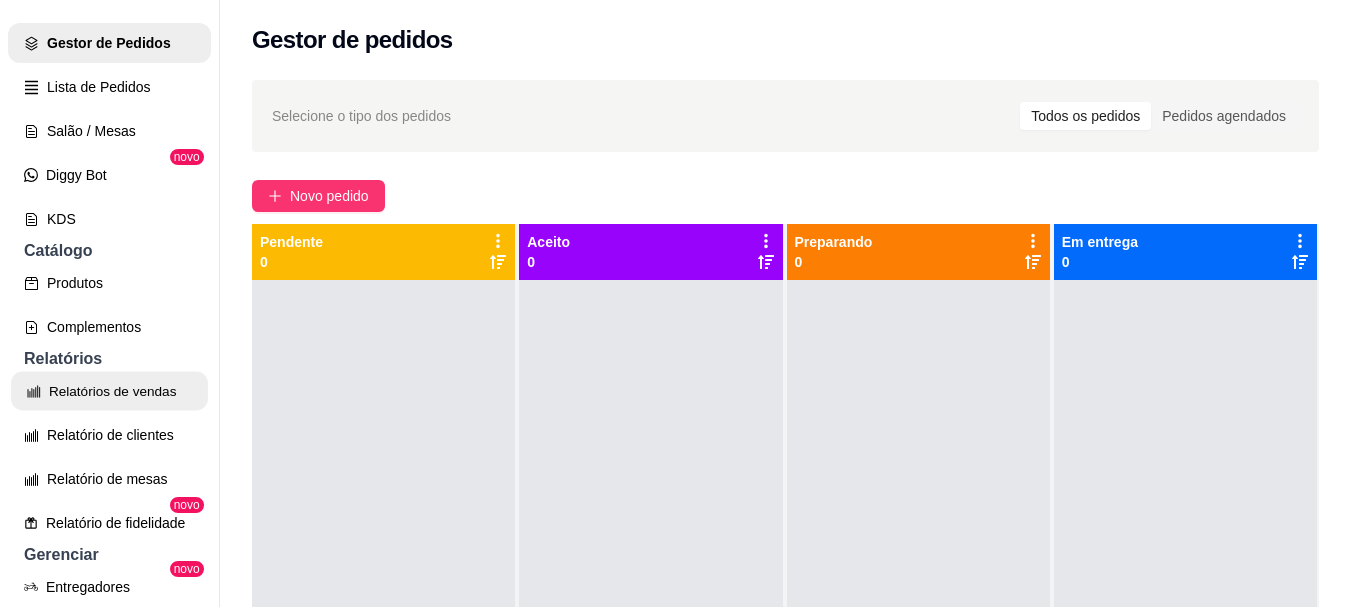 click on "Relatórios de vendas" at bounding box center (109, 391) 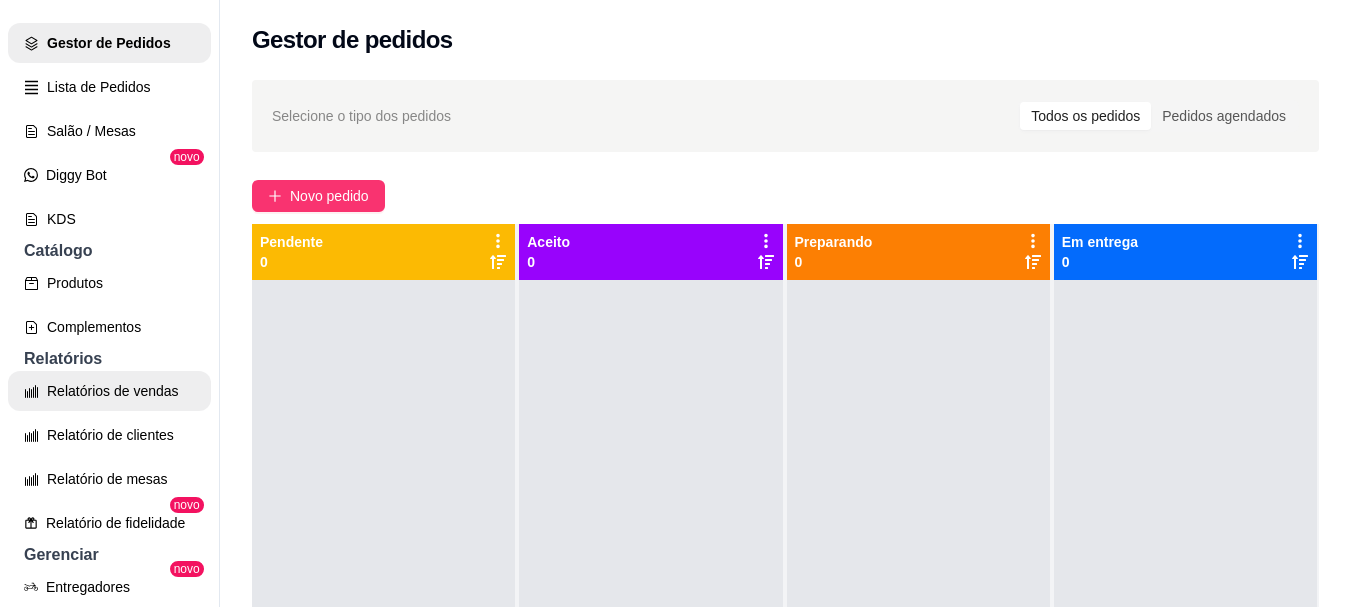 select on "ALL" 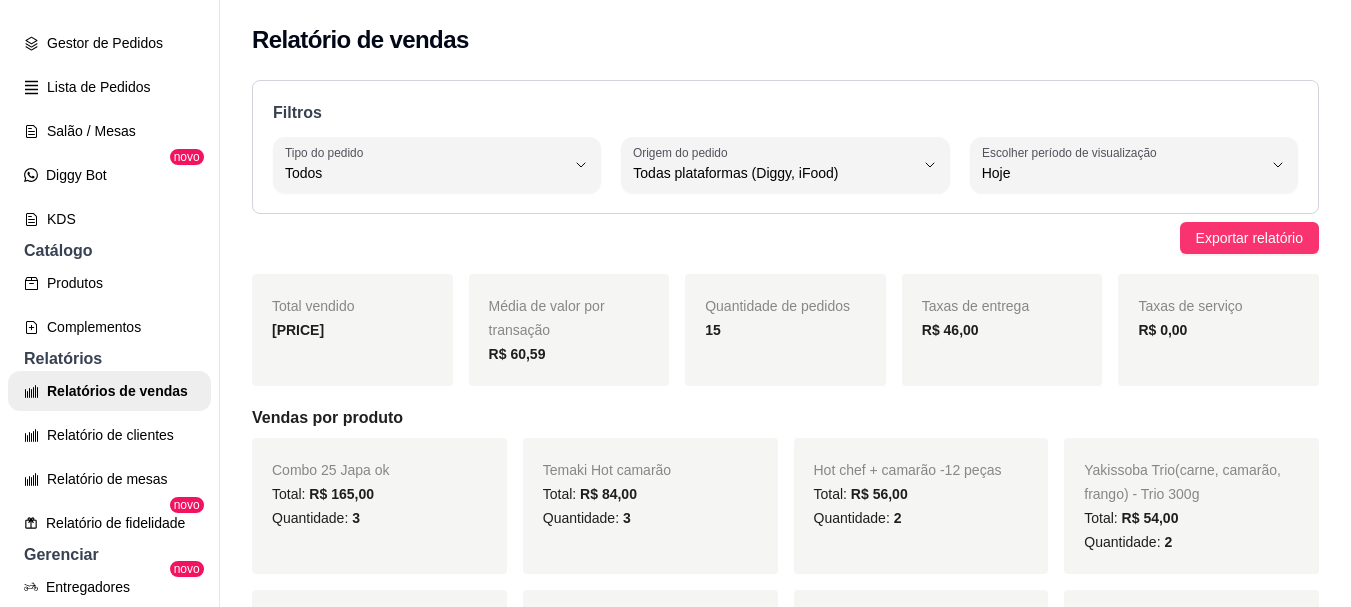 click on "Filtros ALL Tipo do pedido Todos Entrega Retirada Mesa Consumo local Tipo do pedido Todos ALL Origem do pedido Todas plataformas (Diggy, iFood) Diggy iFood Origem do pedido Todas plataformas (Diggy, iFood) 0 Escolher período de visualização Hoje Ontem  7 dias 15 dias 30 dias 45 dias Customizado Escolher período de visualização Hoje Exportar relatório Total vendido R$ 908,87 Média de valor por transação R$ 60,59 Quantidade de pedidos 15 Taxas de entrega R$ 46,00 Taxas de serviço R$ 0,00 Vendas por produto Combo 25 Japa ok Total:   R$ 165,00 Quantidade:   3 Temaki Hot camarão  Total:   R$ 84,00 Quantidade:   3 Hot chef + camarão -12 peças  Total:   R$ 56,00 Quantidade:   2 Yakissoba Trio(carne, camarão, frango) - Trio 300g Total:   R$ 54,00 Quantidade:   2 Hot chef + creme 12 peças  Total:   R$ 50,00 Quantidade:   2 Hots Mix- 34 peças  Total:   R$ 50,00 Quantidade:   1 Combo-Japa 03 Total:   R$ 40,00 Quantidade:   1 Combo- Japa 1 Total:   R$ 38,00 Quantidade:   1 Total:   R$ 35,00" at bounding box center [785, 1607] 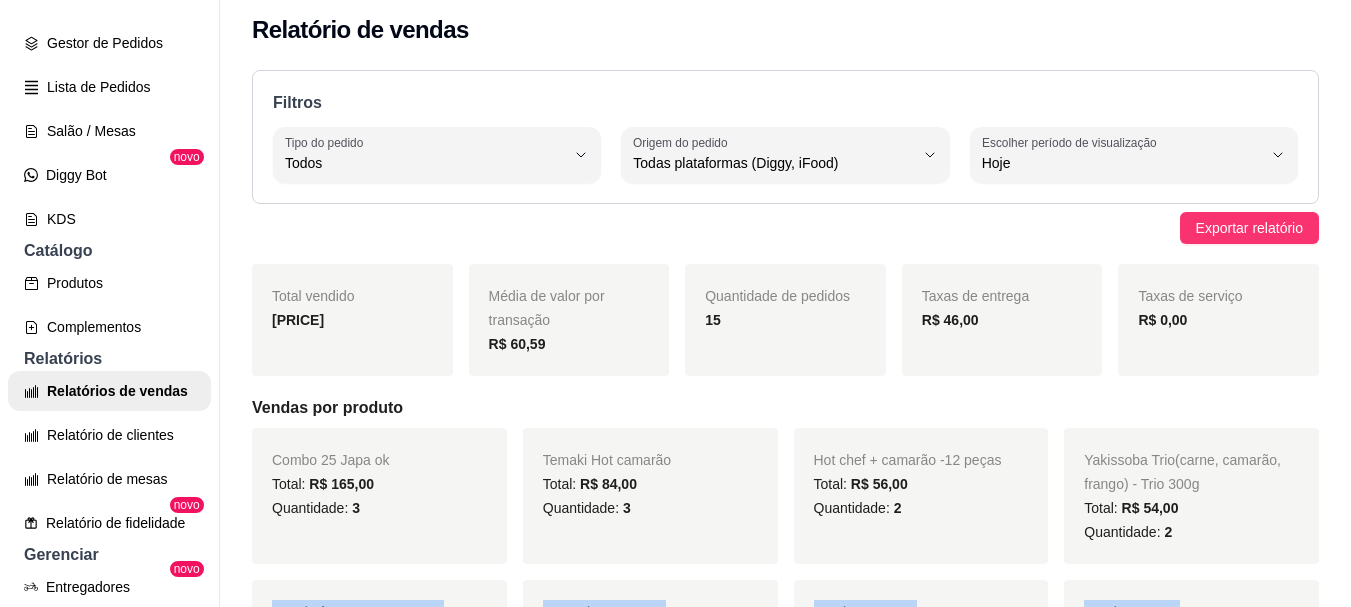 click on "Filtros ALL Tipo do pedido Todos Entrega Retirada Mesa Consumo local Tipo do pedido Todos ALL Origem do pedido Todas plataformas (Diggy, iFood) Diggy iFood Origem do pedido Todas plataformas (Diggy, iFood) 0 Escolher período de visualização Hoje Ontem  7 dias 15 dias 30 dias 45 dias Customizado Escolher período de visualização Hoje Exportar relatório Total vendido R$ 908,87 Média de valor por transação R$ 60,59 Quantidade de pedidos 15 Taxas de entrega R$ 46,00 Taxas de serviço R$ 0,00 Vendas por produto Combo 25 Japa ok Total:   R$ 165,00 Quantidade:   3 Temaki Hot camarão  Total:   R$ 84,00 Quantidade:   3 Hot chef + camarão -12 peças  Total:   R$ 56,00 Quantidade:   2 Yakissoba Trio(carne, camarão, frango) - Trio 300g Total:   R$ 54,00 Quantidade:   2 Hot chef + creme 12 peças  Total:   R$ 50,00 Quantidade:   2 Hots Mix- 34 peças  Total:   R$ 50,00 Quantidade:   1 Combo-Japa 03 Total:   R$ 40,00 Quantidade:   1 Combo- Japa 1 Total:   R$ 38,00 Quantidade:   1 Total:   R$ 35,00" at bounding box center (785, 1597) 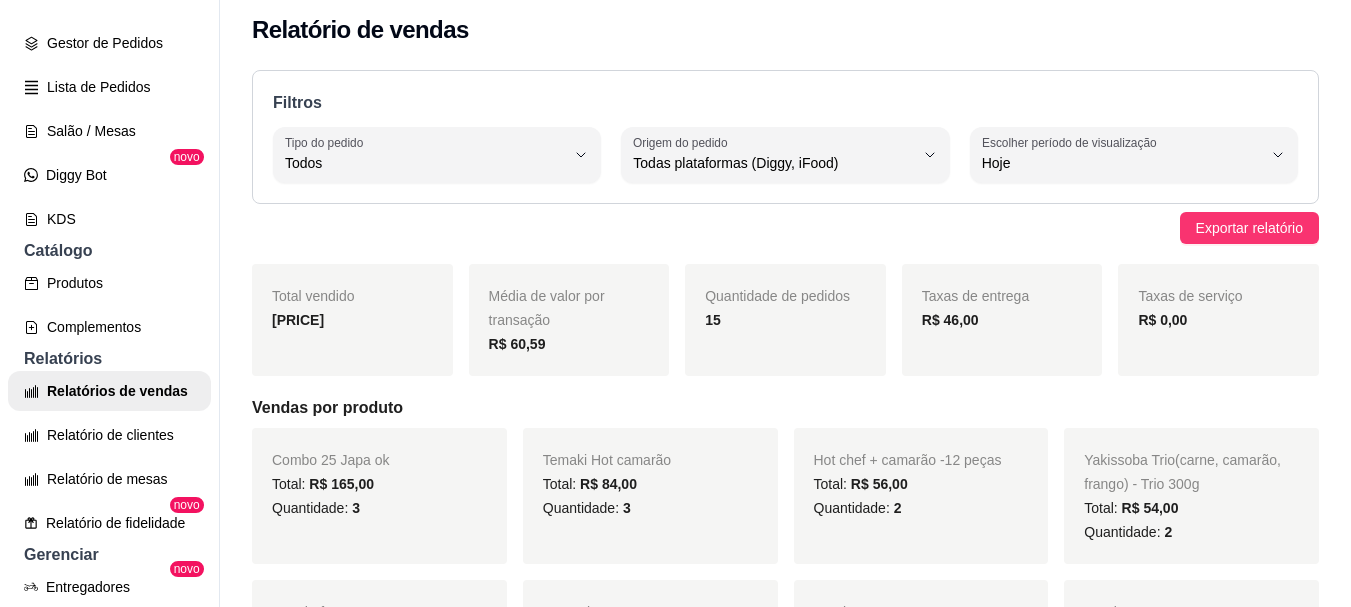 click on "Filtros ALL Tipo do pedido Todos Entrega Retirada Mesa Consumo local Tipo do pedido Todos ALL Origem do pedido Todas plataformas (Diggy, iFood) Diggy iFood Origem do pedido Todas plataformas (Diggy, iFood) 0 Escolher período de visualização Hoje Ontem  7 dias 15 dias 30 dias 45 dias Customizado Escolher período de visualização Hoje Exportar relatório Total vendido R$ 908,87 Média de valor por transação R$ 60,59 Quantidade de pedidos 15 Taxas de entrega R$ 46,00 Taxas de serviço R$ 0,00 Vendas por produto Combo 25 Japa ok Total:   R$ 165,00 Quantidade:   3 Temaki Hot camarão  Total:   R$ 84,00 Quantidade:   3 Hot chef + camarão -12 peças  Total:   R$ 56,00 Quantidade:   2 Yakissoba Trio(carne, camarão, frango) - Trio 300g Total:   R$ 54,00 Quantidade:   2 Hot chef + creme 12 peças  Total:   R$ 50,00 Quantidade:   2 Hots Mix- 34 peças  Total:   R$ 50,00 Quantidade:   1 Combo-Japa 03 Total:   R$ 40,00 Quantidade:   1 Combo- Japa 1 Total:   R$ 38,00 Quantidade:   1 Total:   R$ 35,00" at bounding box center [785, 1597] 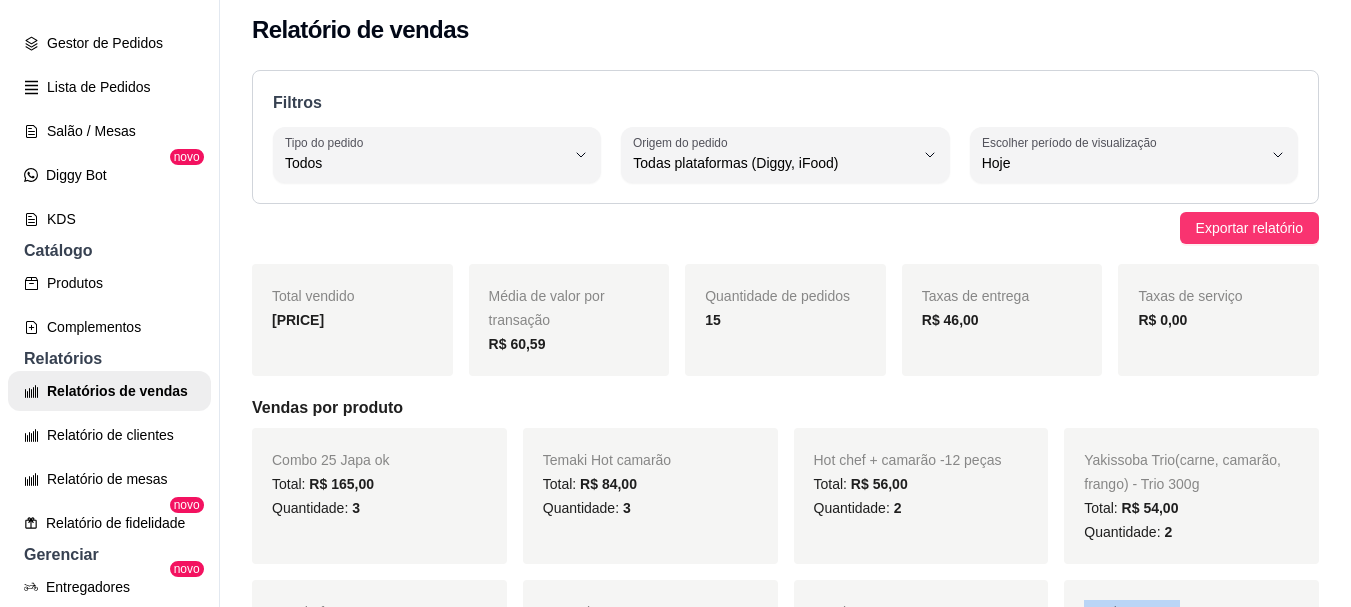 scroll, scrollTop: 14, scrollLeft: 0, axis: vertical 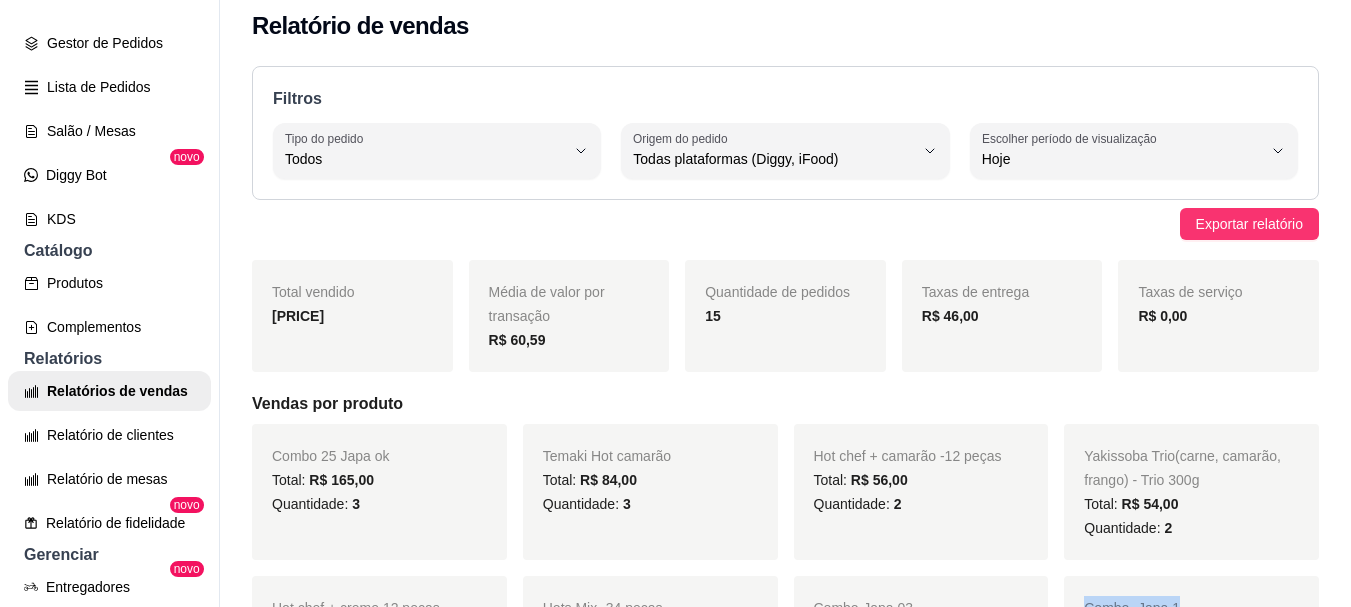 click on "Filtros ALL Tipo do pedido Todos Entrega Retirada Mesa Consumo local Tipo do pedido Todos ALL Origem do pedido Todas plataformas (Diggy, iFood) Diggy iFood Origem do pedido Todas plataformas (Diggy, iFood) 0 Escolher período de visualização Hoje Ontem  7 dias 15 dias 30 dias 45 dias Customizado Escolher período de visualização Hoje Exportar relatório Total vendido R$ 908,87 Média de valor por transação R$ 60,59 Quantidade de pedidos 15 Taxas de entrega R$ 46,00 Taxas de serviço R$ 0,00 Vendas por produto Combo 25 Japa ok Total:   R$ 165,00 Quantidade:   3 Temaki Hot camarão  Total:   R$ 84,00 Quantidade:   3 Hot chef + camarão -12 peças  Total:   R$ 56,00 Quantidade:   2 Yakissoba Trio(carne, camarão, frango) - Trio 300g Total:   R$ 54,00 Quantidade:   2 Hot chef + creme 12 peças  Total:   R$ 50,00 Quantidade:   2 Hots Mix- 34 peças  Total:   R$ 50,00 Quantidade:   1 Combo-Japa 03 Total:   R$ 40,00 Quantidade:   1 Combo- Japa 1 Total:   R$ 38,00 Quantidade:   1 Total:   R$ 35,00" at bounding box center [785, 1593] 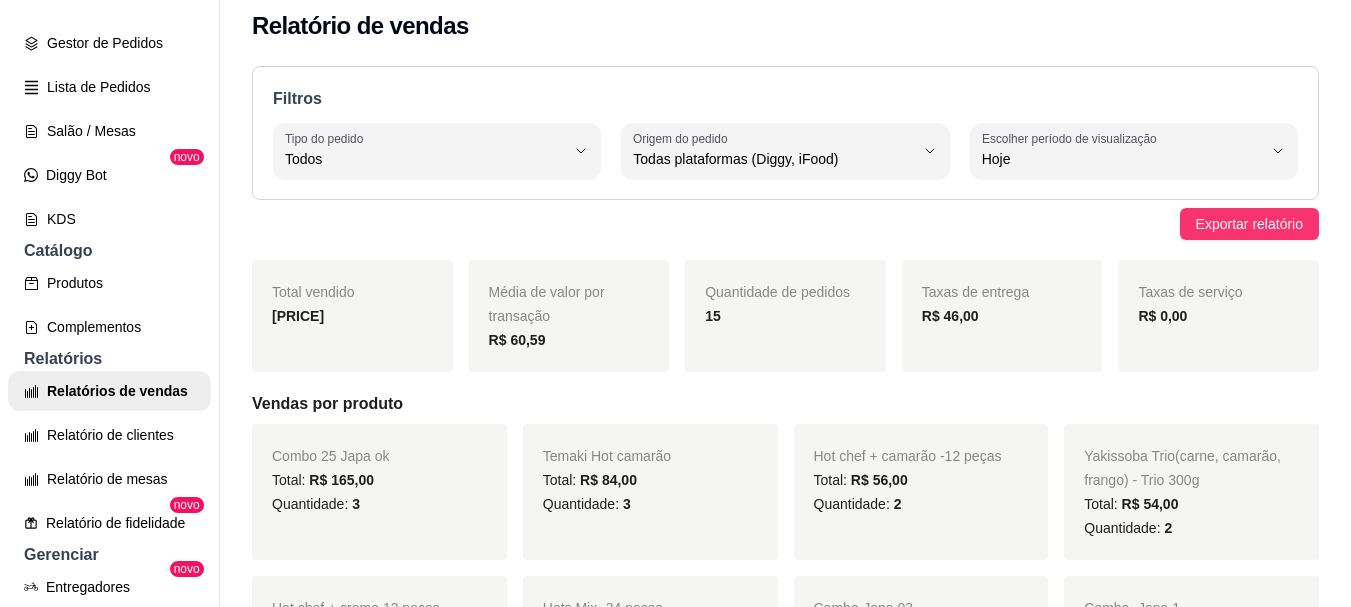 click on "Filtros ALL Tipo do pedido Todos Entrega Retirada Mesa Consumo local Tipo do pedido Todos ALL Origem do pedido Todas plataformas (Diggy, iFood) Diggy iFood Origem do pedido Todas plataformas (Diggy, iFood) 0 Escolher período de visualização Hoje Ontem  7 dias 15 dias 30 dias 45 dias Customizado Escolher período de visualização Hoje Exportar relatório Total vendido R$ 908,87 Média de valor por transação R$ 60,59 Quantidade de pedidos 15 Taxas de entrega R$ 46,00 Taxas de serviço R$ 0,00 Vendas por produto Combo 25 Japa ok Total:   R$ 165,00 Quantidade:   3 Temaki Hot camarão  Total:   R$ 84,00 Quantidade:   3 Hot chef + camarão -12 peças  Total:   R$ 56,00 Quantidade:   2 Yakissoba Trio(carne, camarão, frango) - Trio 300g Total:   R$ 54,00 Quantidade:   2 Hot chef + creme 12 peças  Total:   R$ 50,00 Quantidade:   2 Hots Mix- 34 peças  Total:   R$ 50,00 Quantidade:   1 Combo-Japa 03 Total:   R$ 40,00 Quantidade:   1 Combo- Japa 1 Total:   R$ 38,00 Quantidade:   1 Total:   R$ 35,00" at bounding box center [785, 1593] 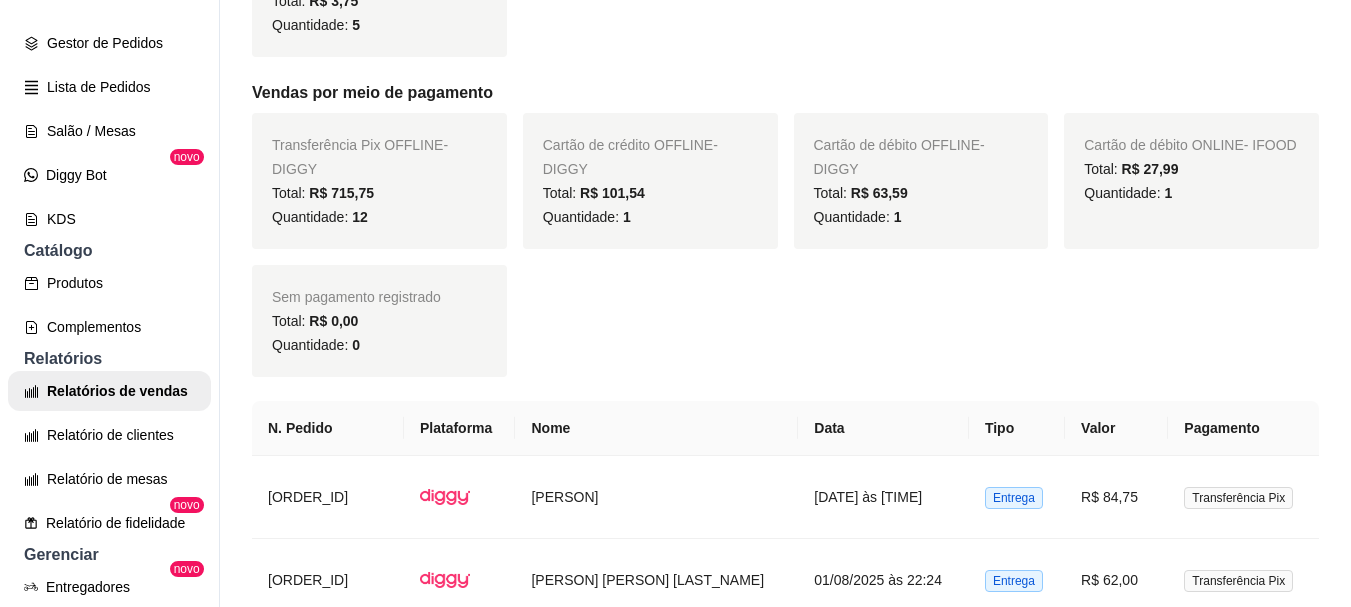 scroll, scrollTop: 1330, scrollLeft: 0, axis: vertical 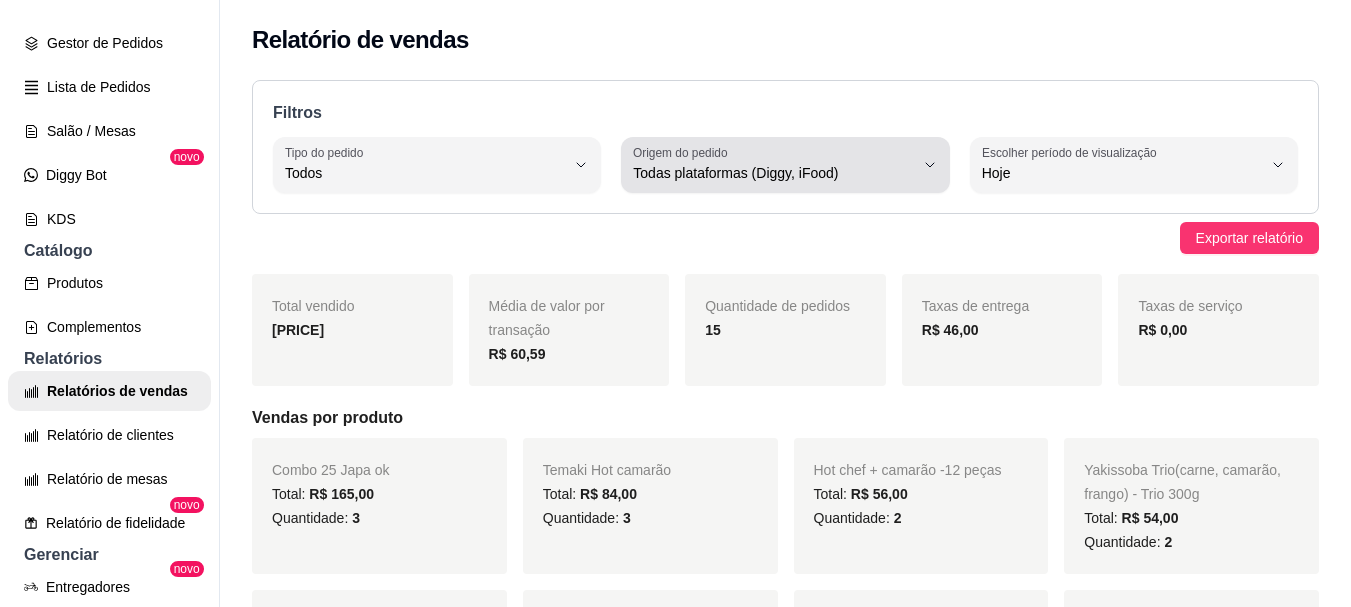 click on "Todas plataformas (Diggy, iFood)" at bounding box center (773, 165) 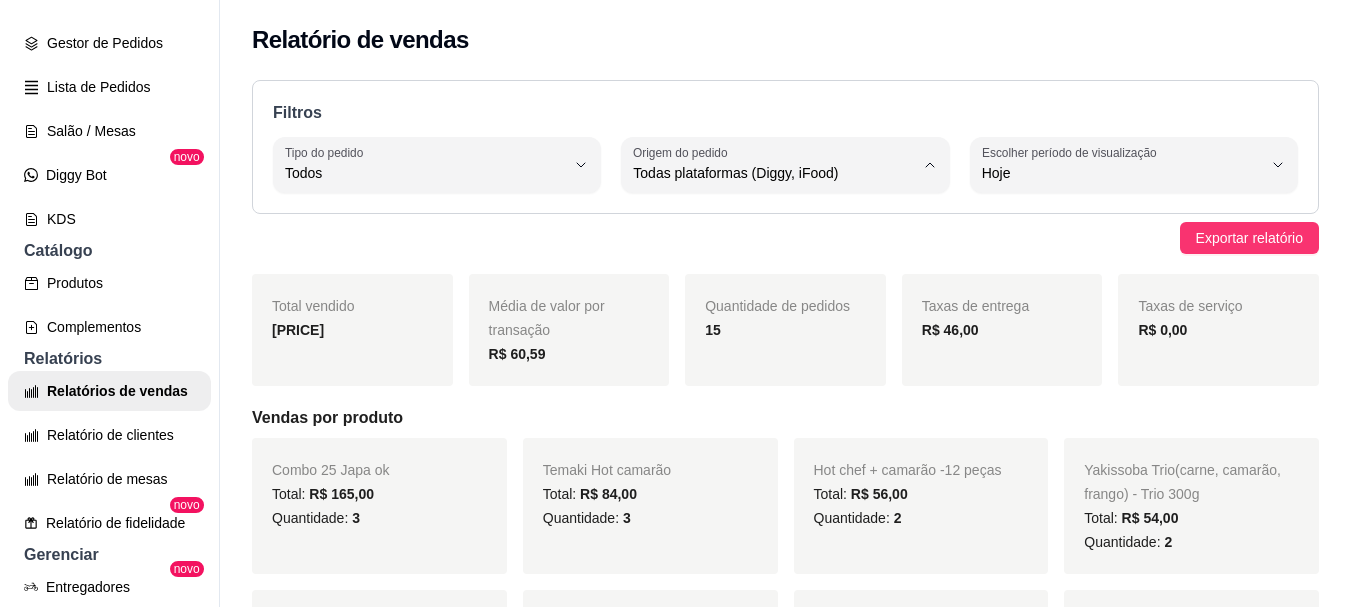 click on "iFood" at bounding box center (777, 286) 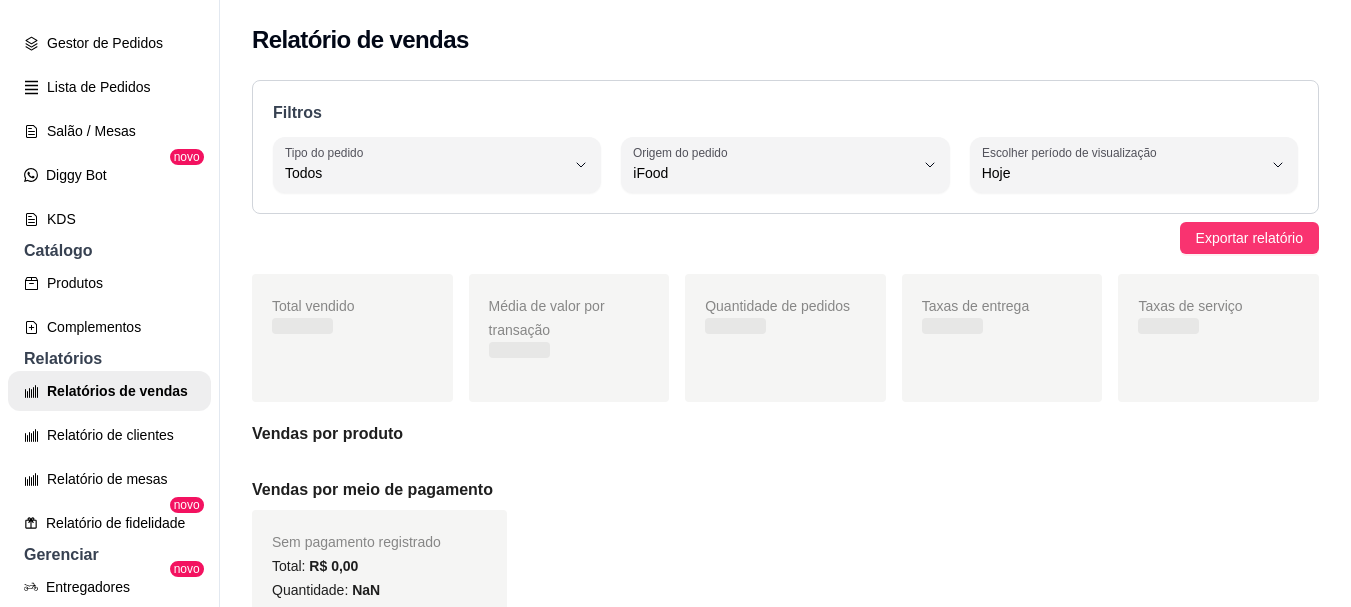 scroll, scrollTop: 19, scrollLeft: 0, axis: vertical 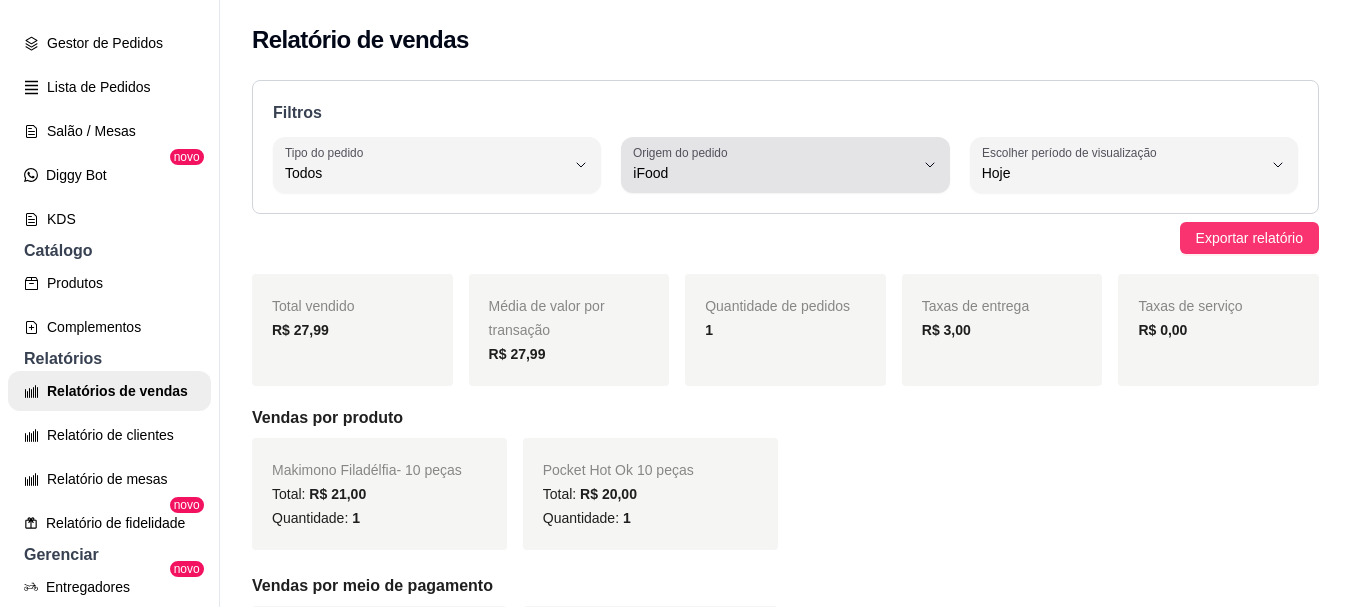 click on "iFood" at bounding box center (773, 173) 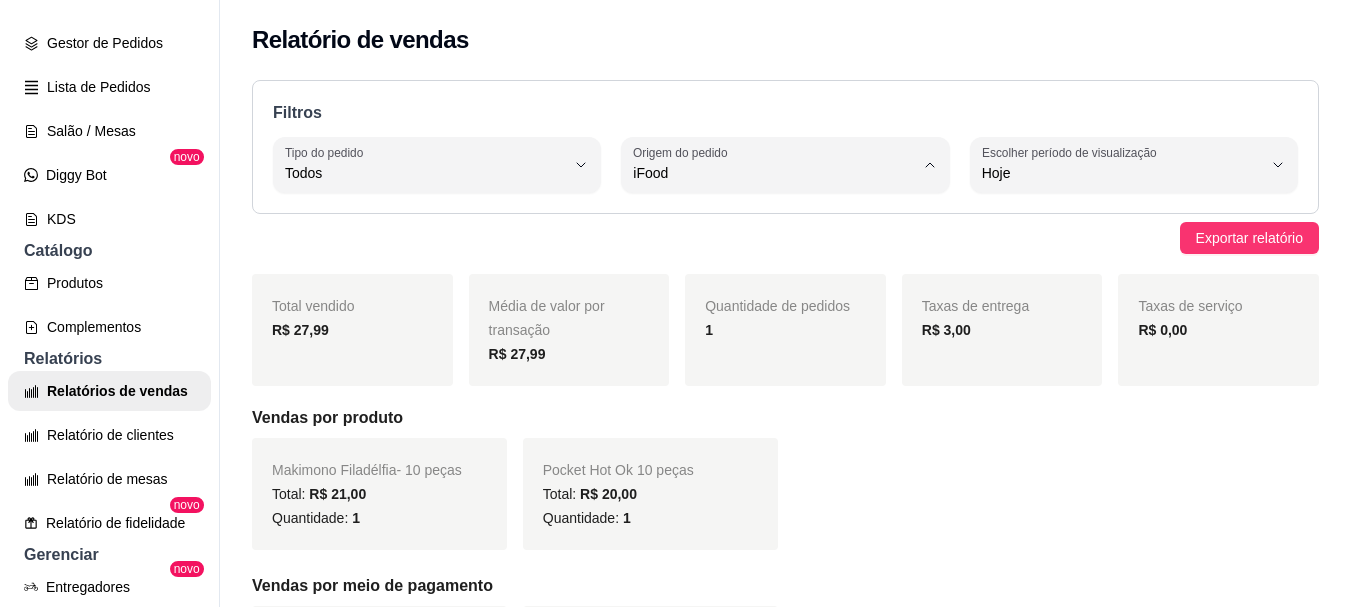 click on "Todas plataformas (Diggy, iFood)" at bounding box center [768, 220] 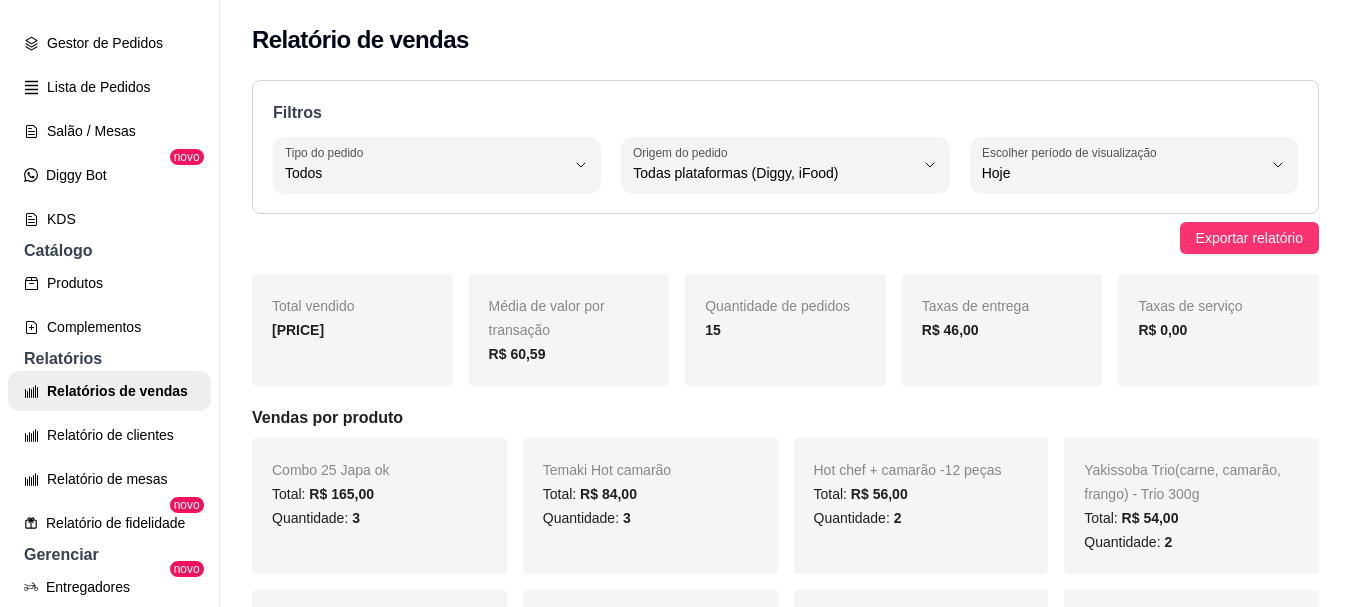 type on "ALL" 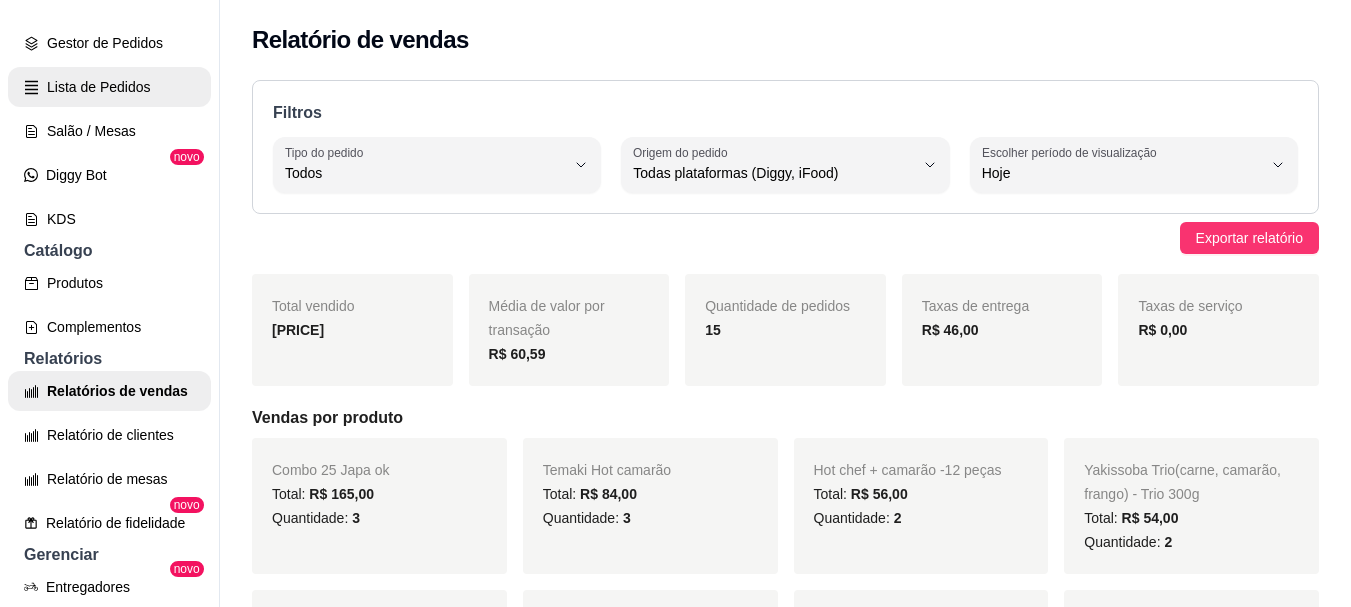 click on "Lista de Pedidos" at bounding box center (109, 87) 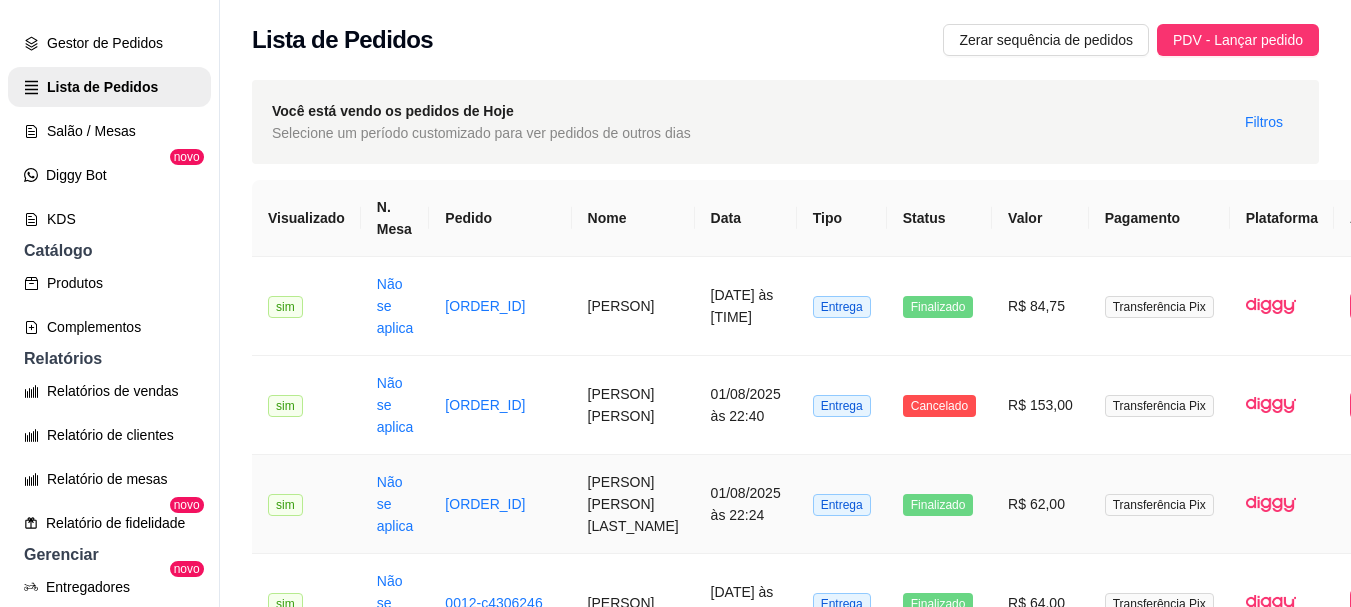 click on "Imprimir" at bounding box center (1383, 503) 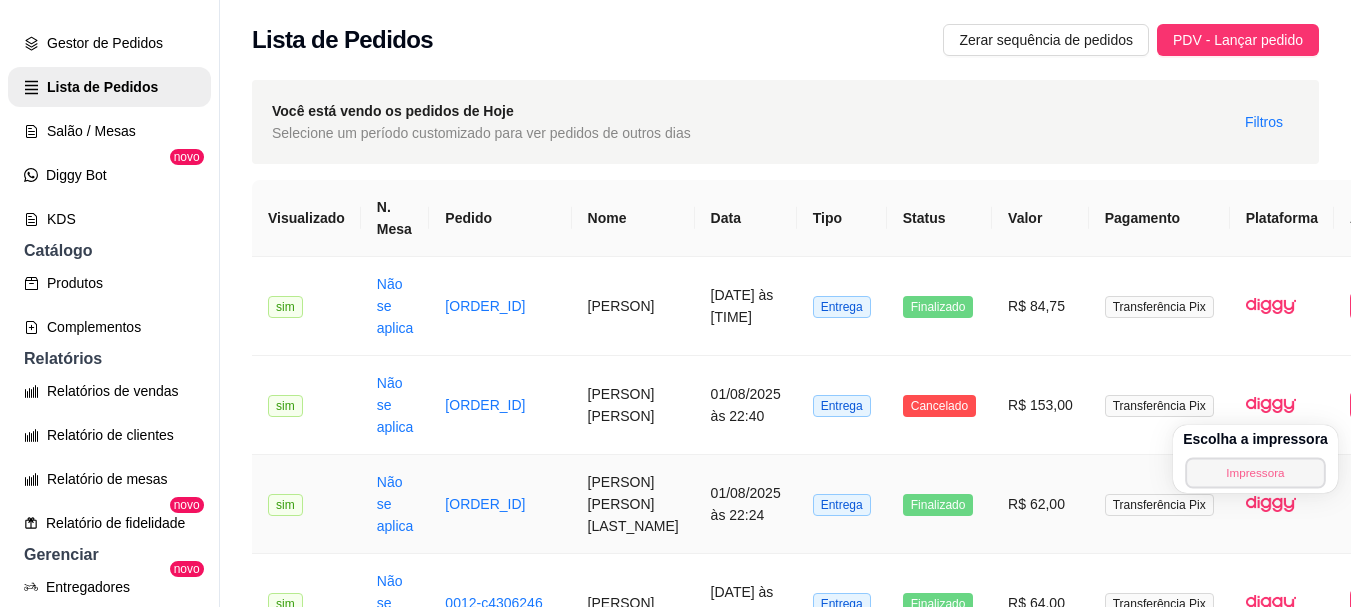 click on "Impressora" at bounding box center [1255, 472] 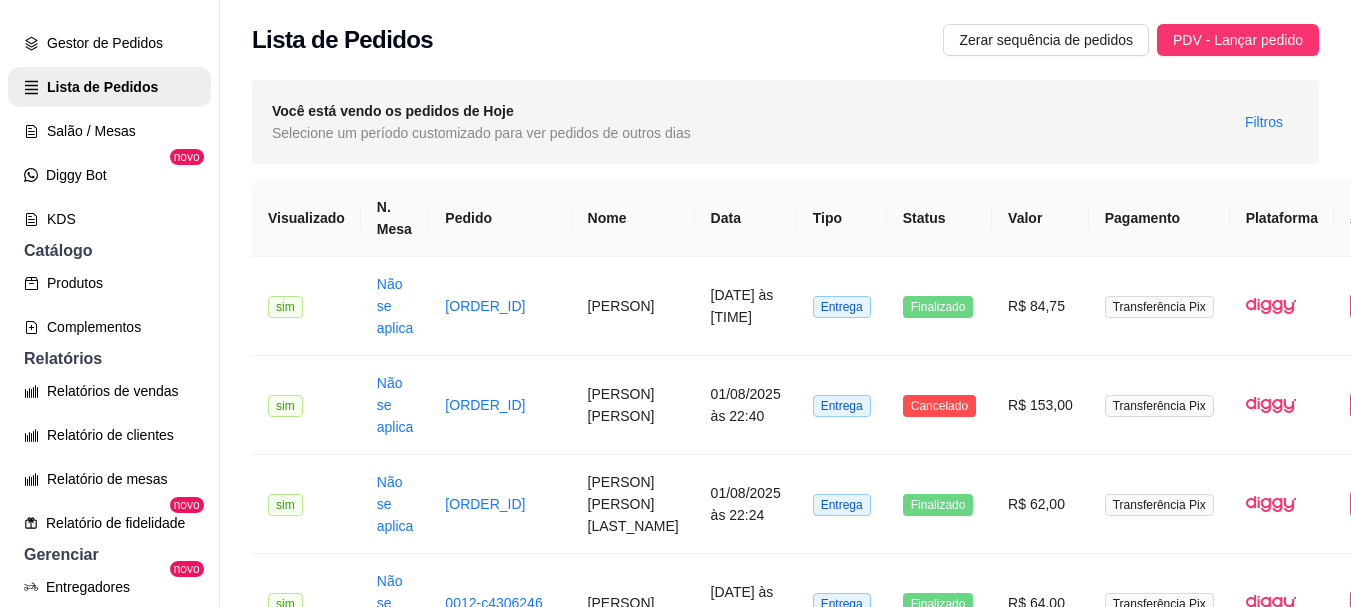 scroll, scrollTop: 40, scrollLeft: 0, axis: vertical 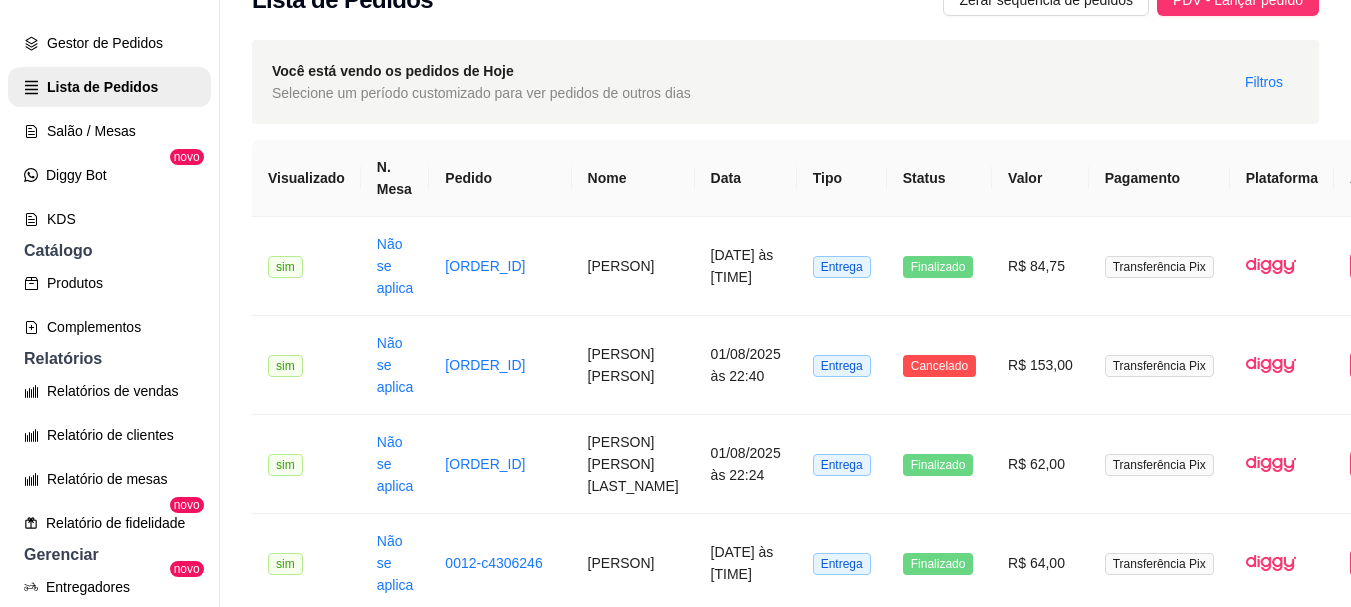 type 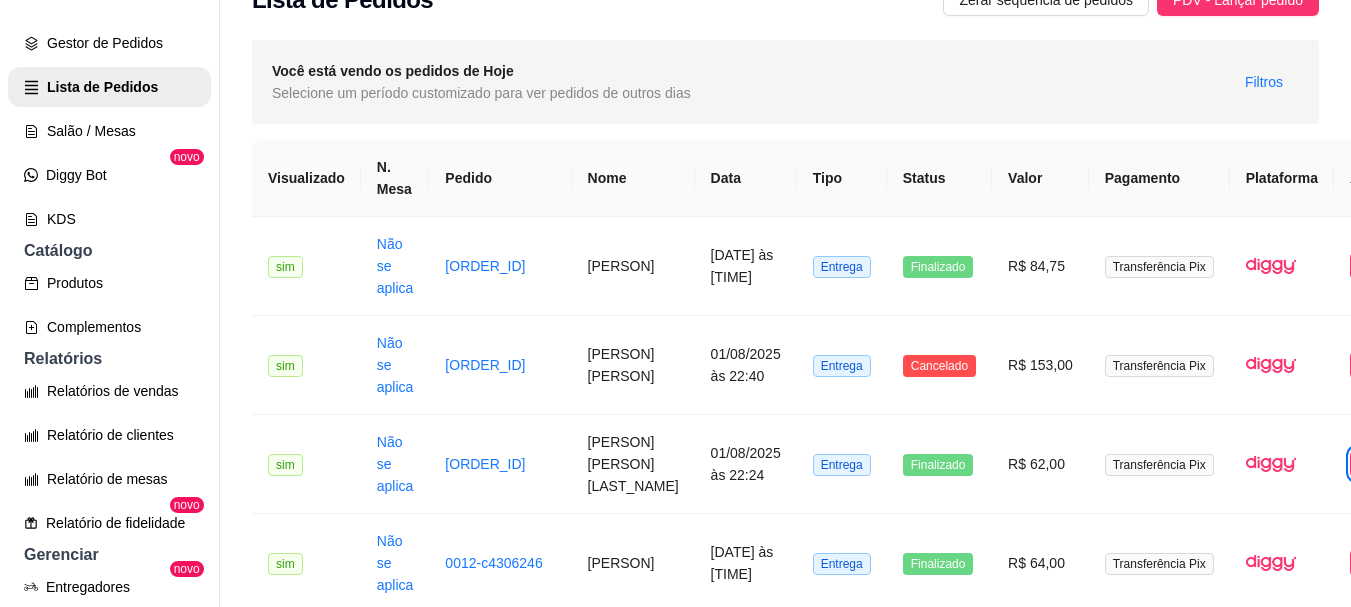 scroll, scrollTop: 0, scrollLeft: 0, axis: both 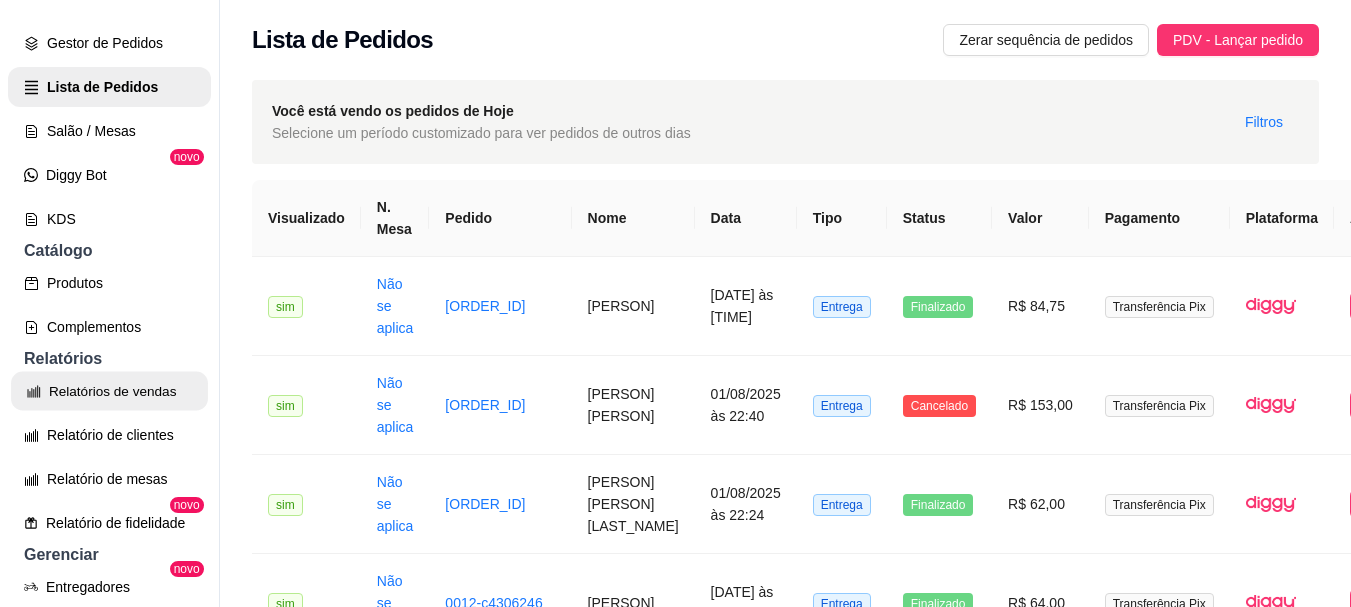 click on "Relatórios de vendas" at bounding box center (109, 391) 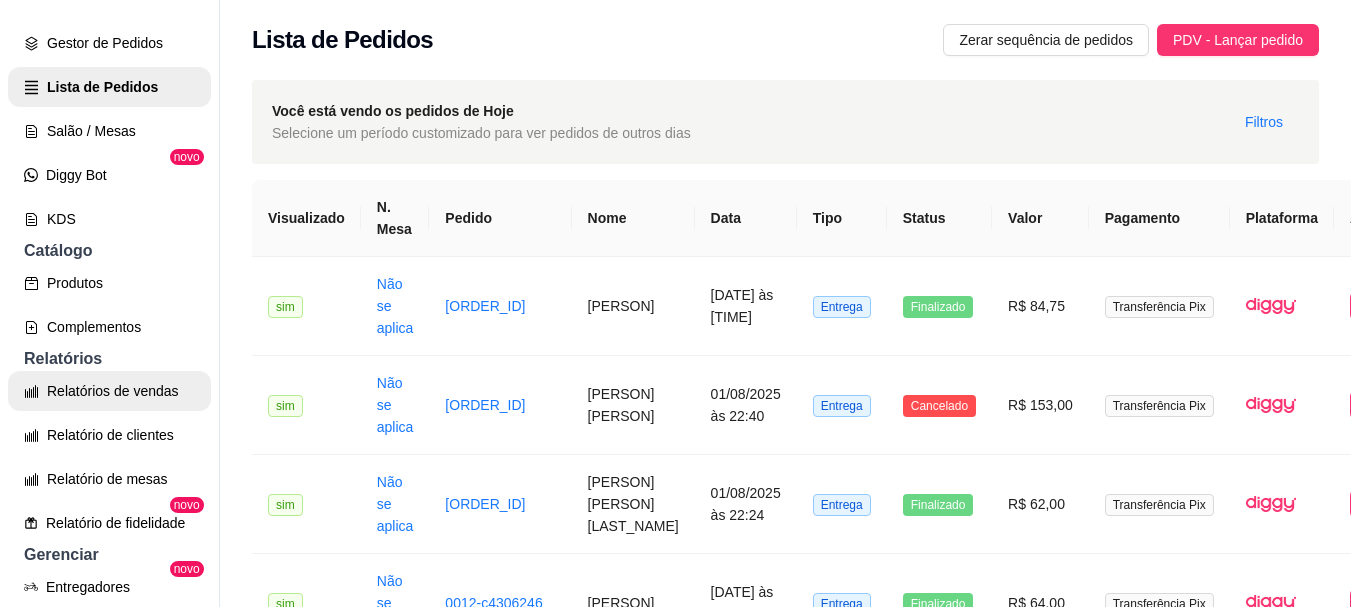 select on "ALL" 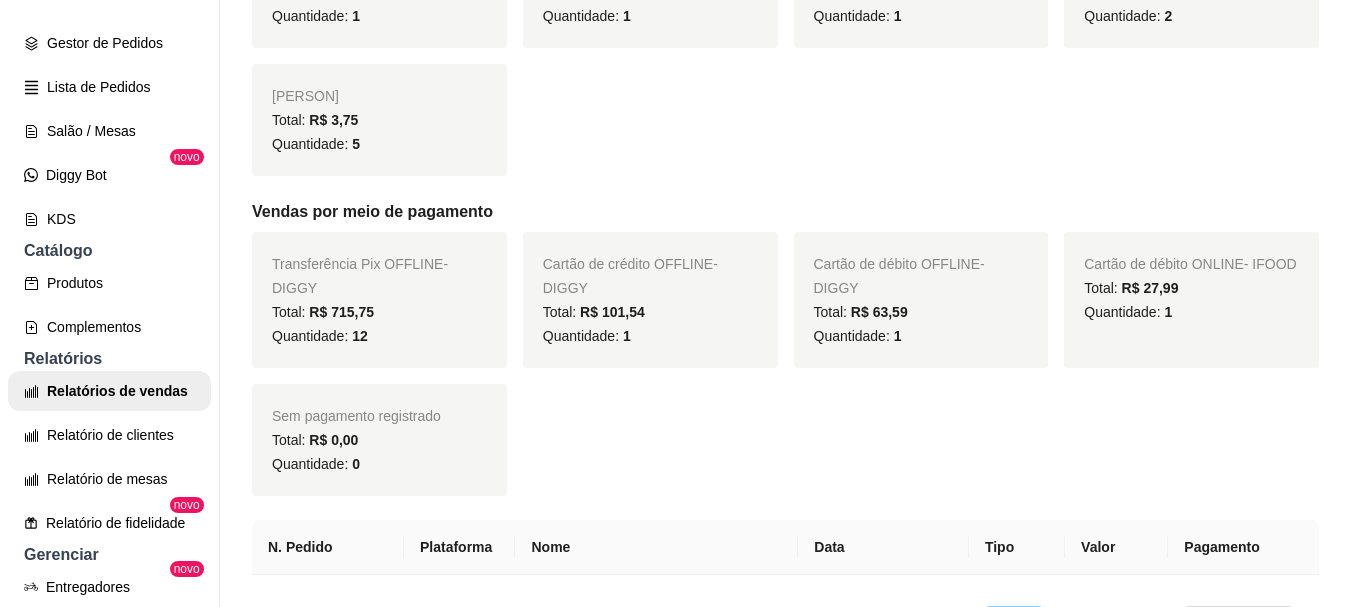 scroll, scrollTop: 2610, scrollLeft: 0, axis: vertical 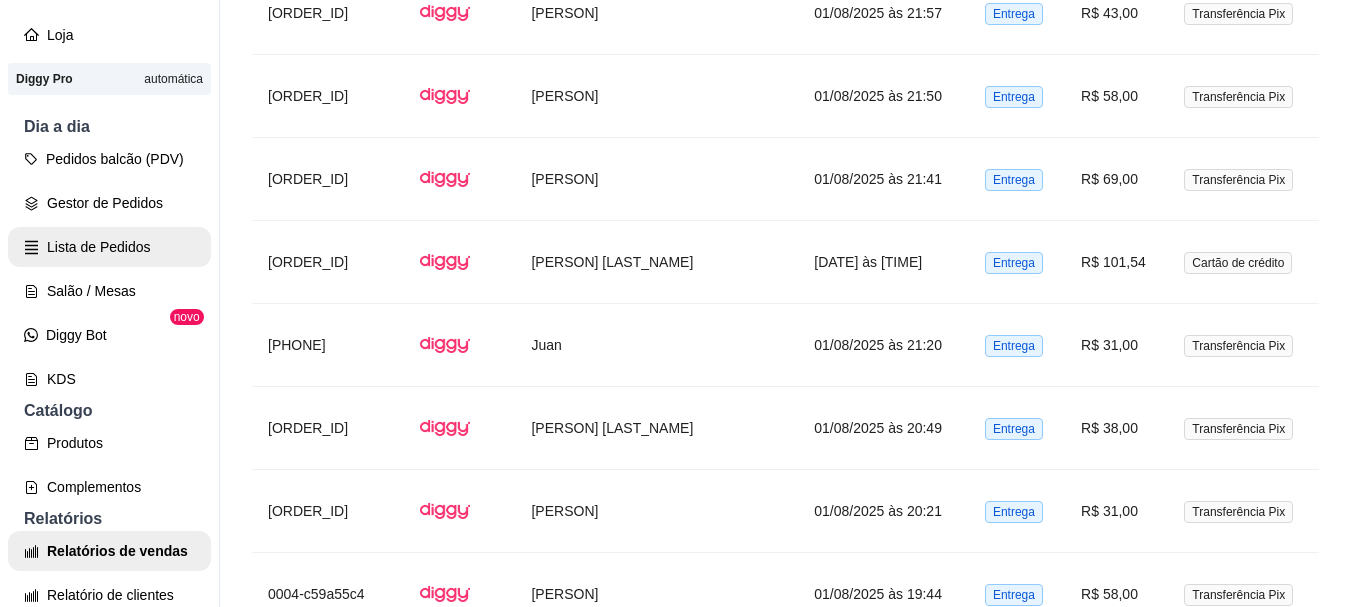 click on "Lista de Pedidos" at bounding box center [109, 247] 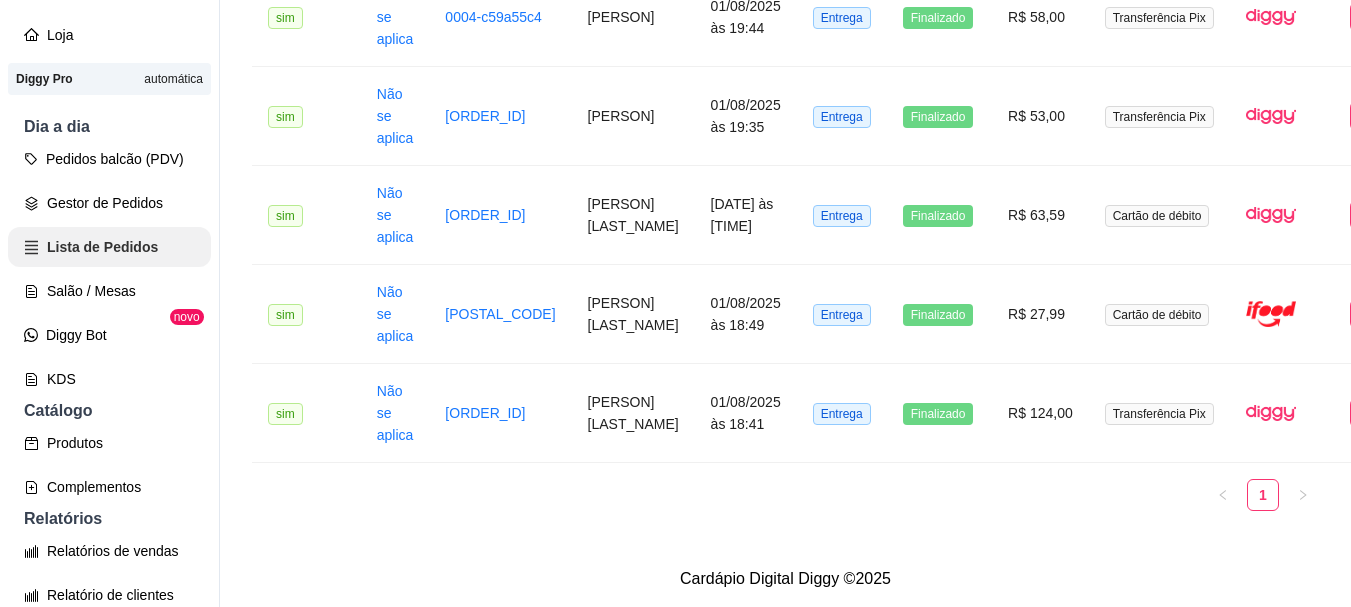 scroll, scrollTop: 0, scrollLeft: 0, axis: both 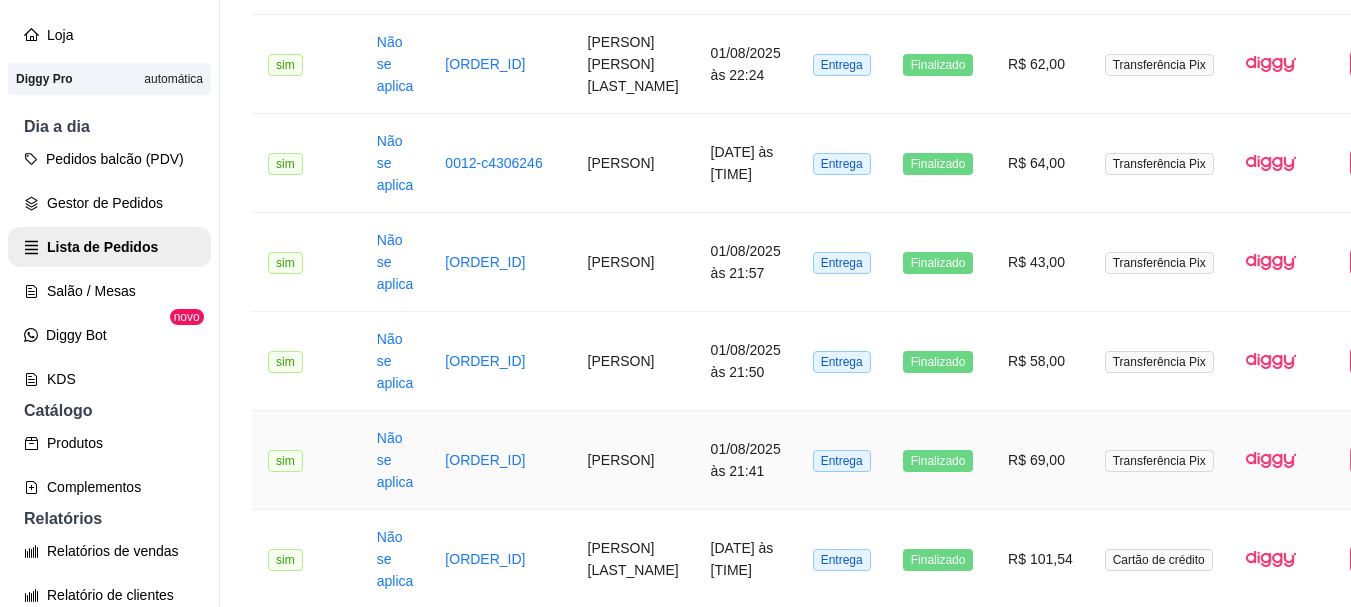 click on "Imprimir" at bounding box center (1383, 460) 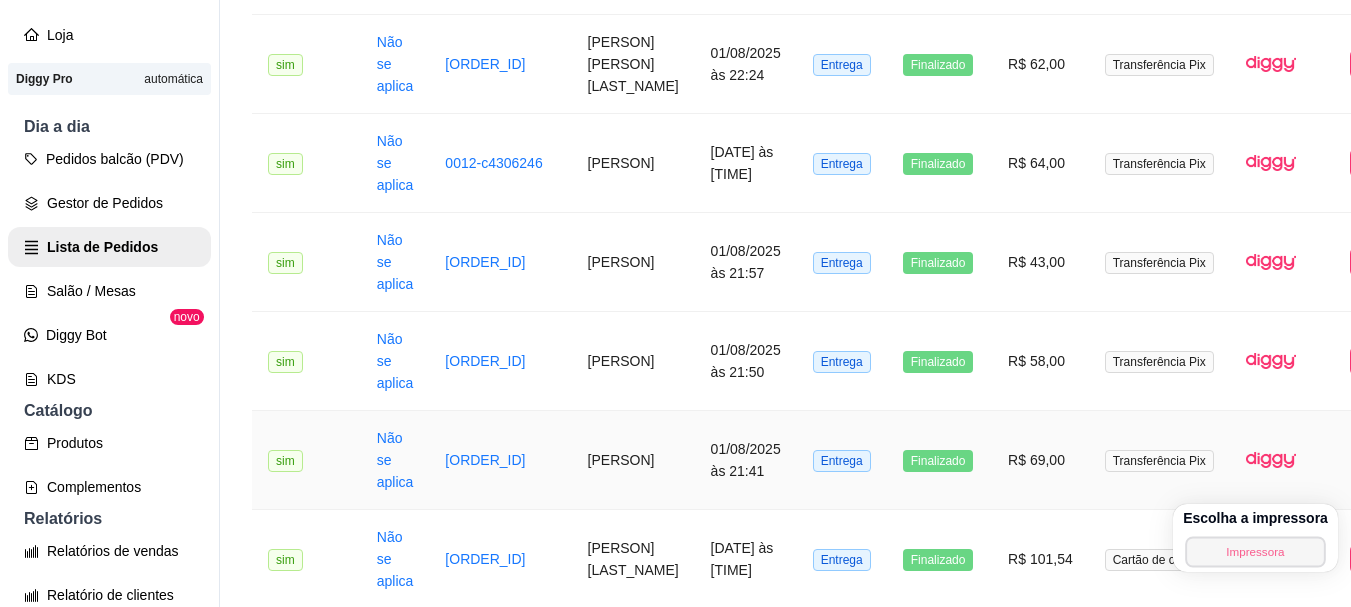 click on "Impressora" at bounding box center (1255, 551) 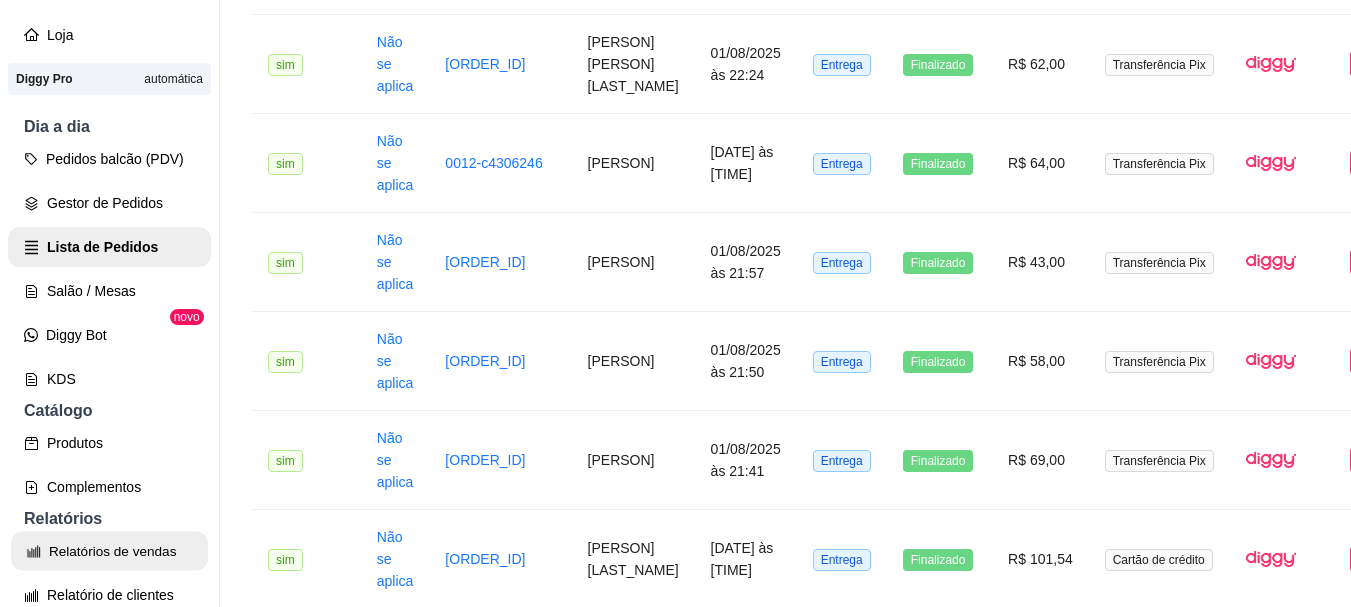 click on "Relatórios de vendas" at bounding box center [109, 551] 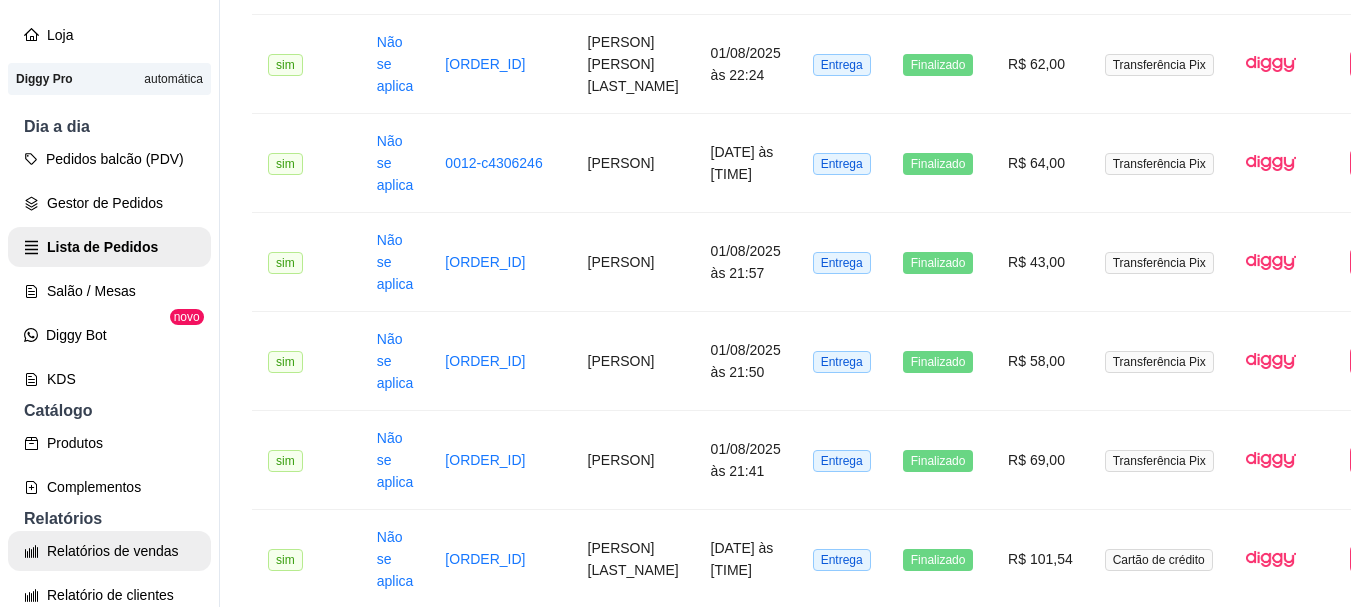select on "ALL" 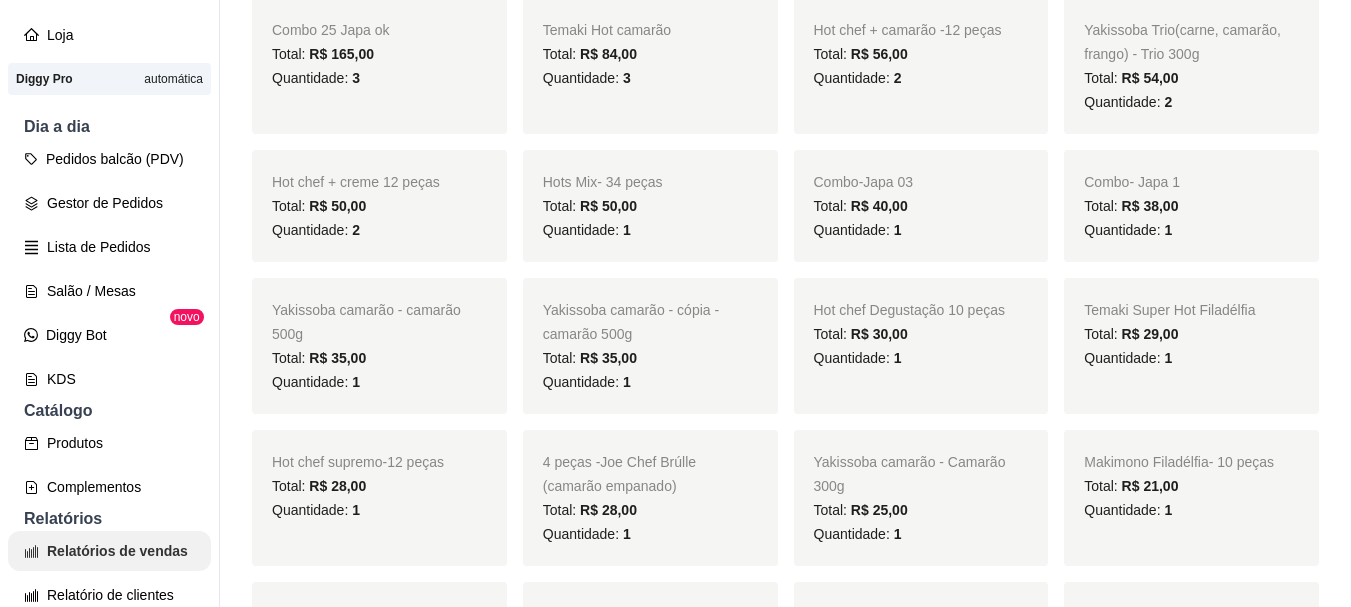scroll, scrollTop: 0, scrollLeft: 0, axis: both 